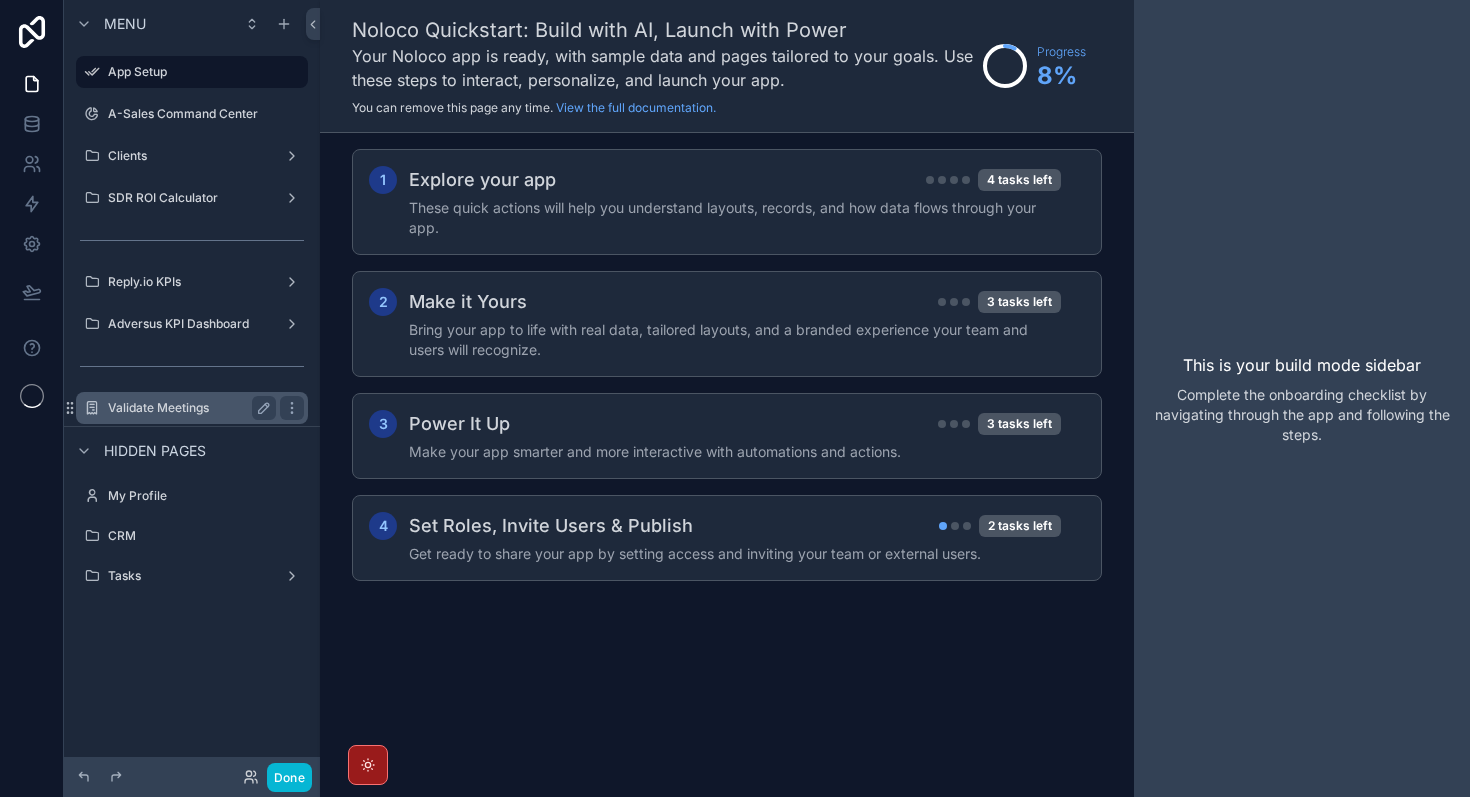scroll, scrollTop: 0, scrollLeft: 0, axis: both 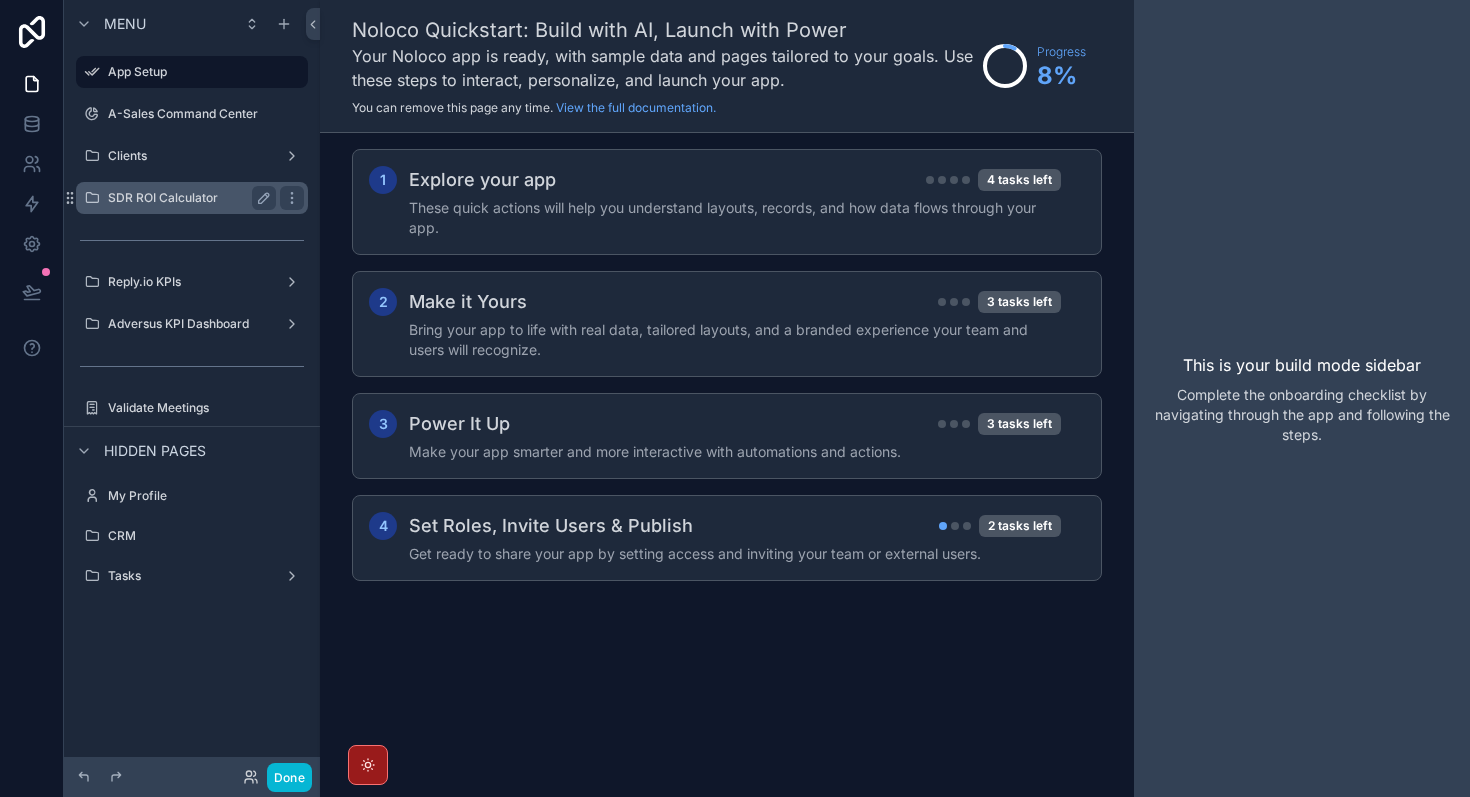 click on "SDR ROI Calculator" at bounding box center (188, 198) 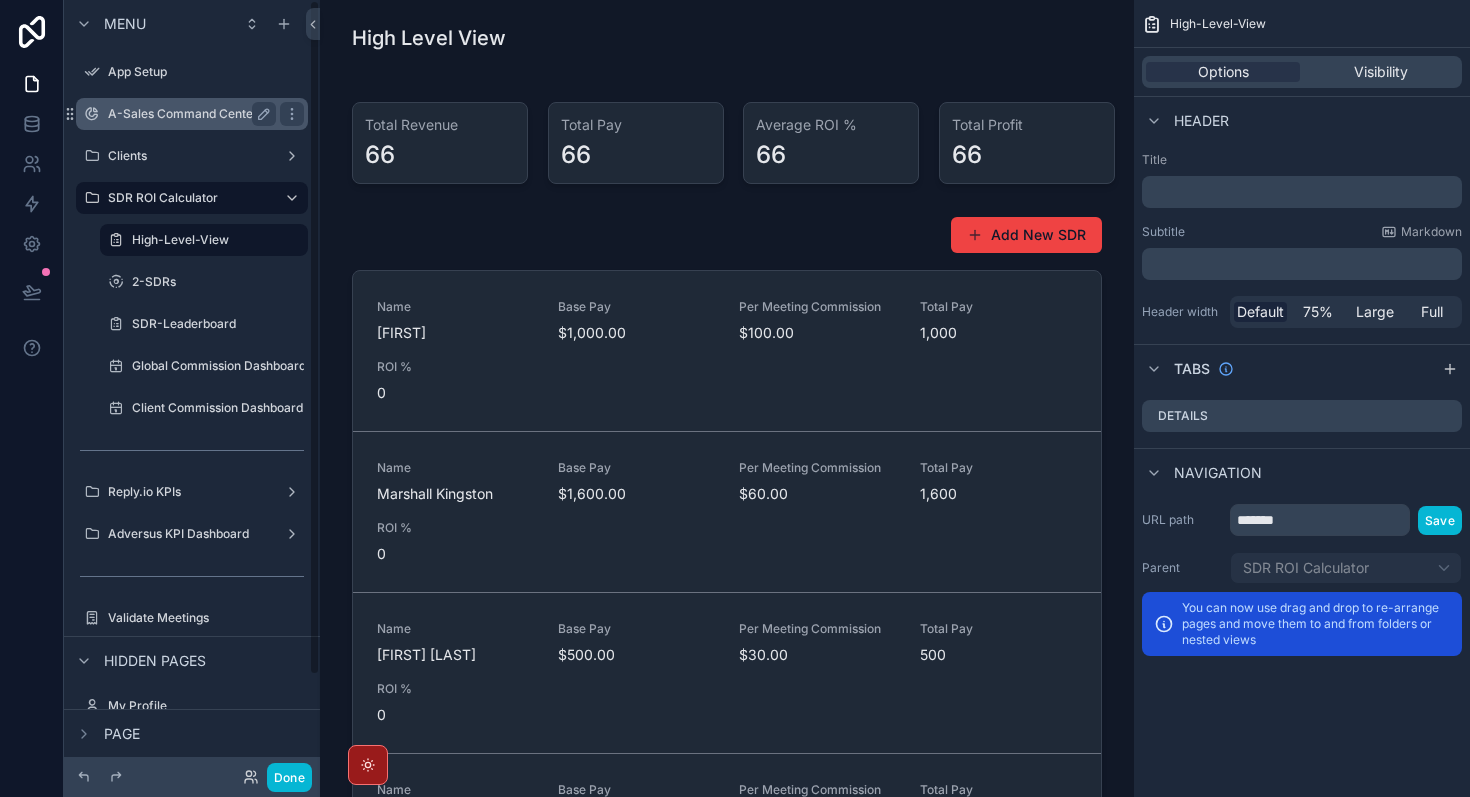 click on "A-Sales Command Center" at bounding box center (188, 114) 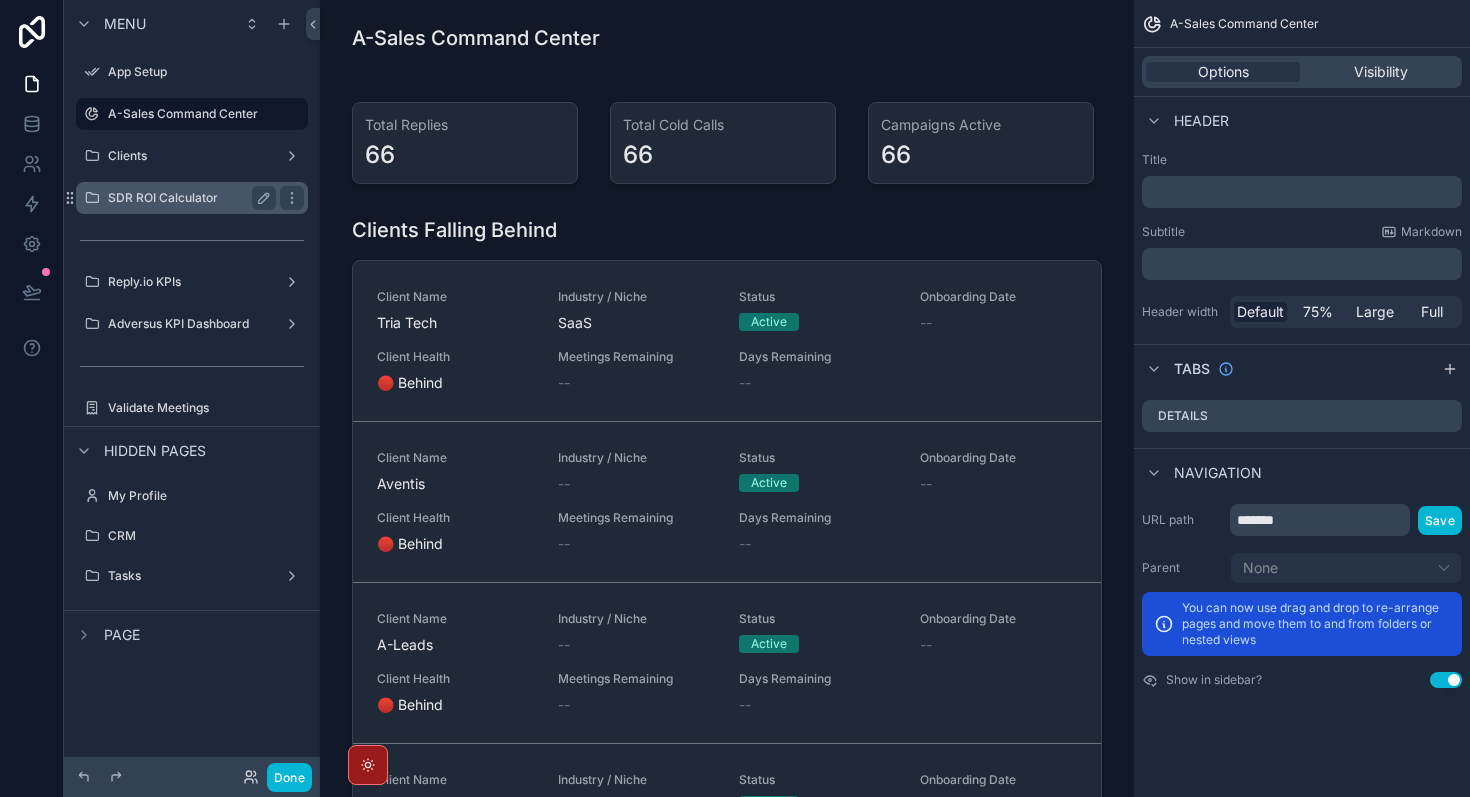 click on "SDR ROI Calculator" at bounding box center (188, 198) 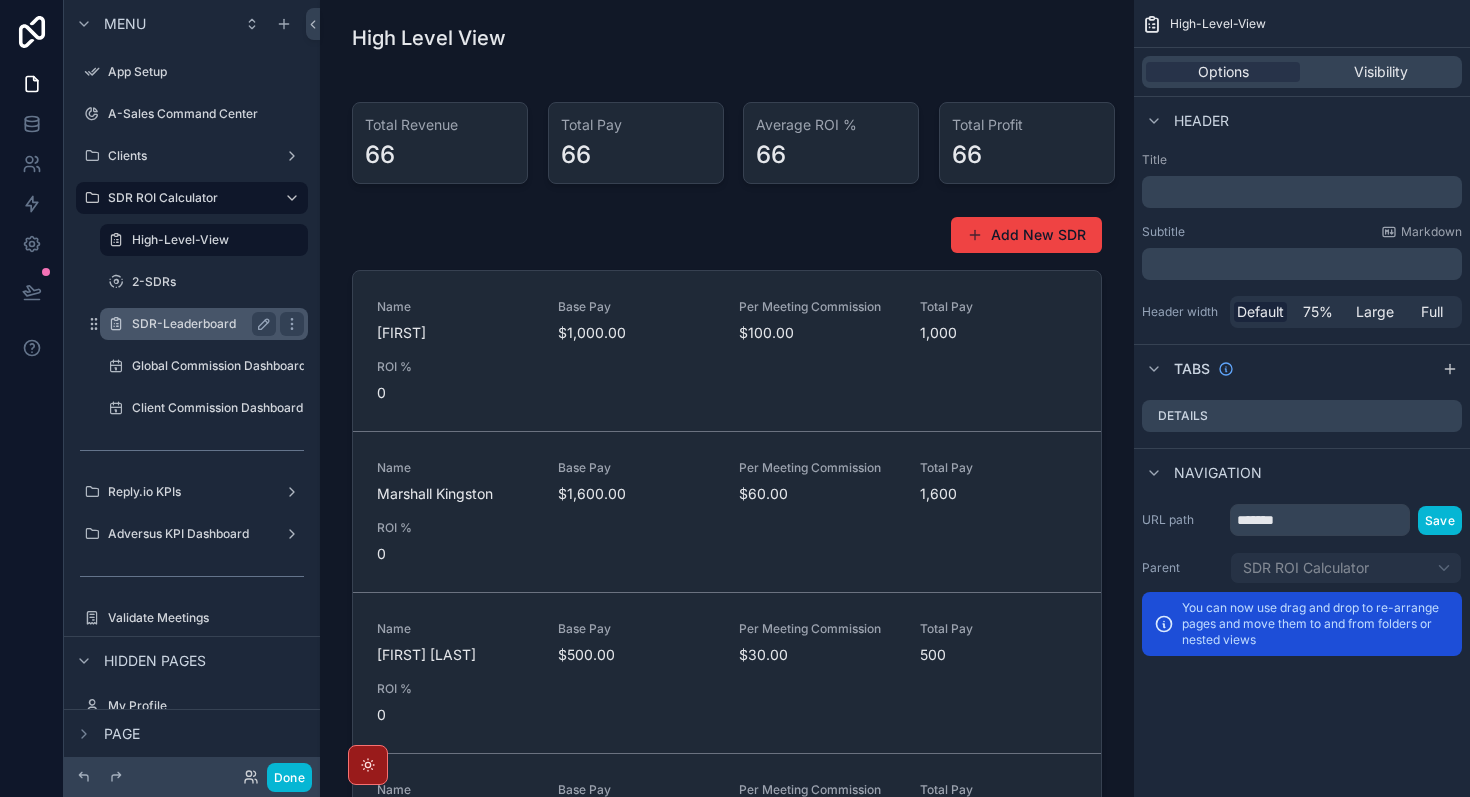 click on "SDR-Leaderboard" at bounding box center [200, 324] 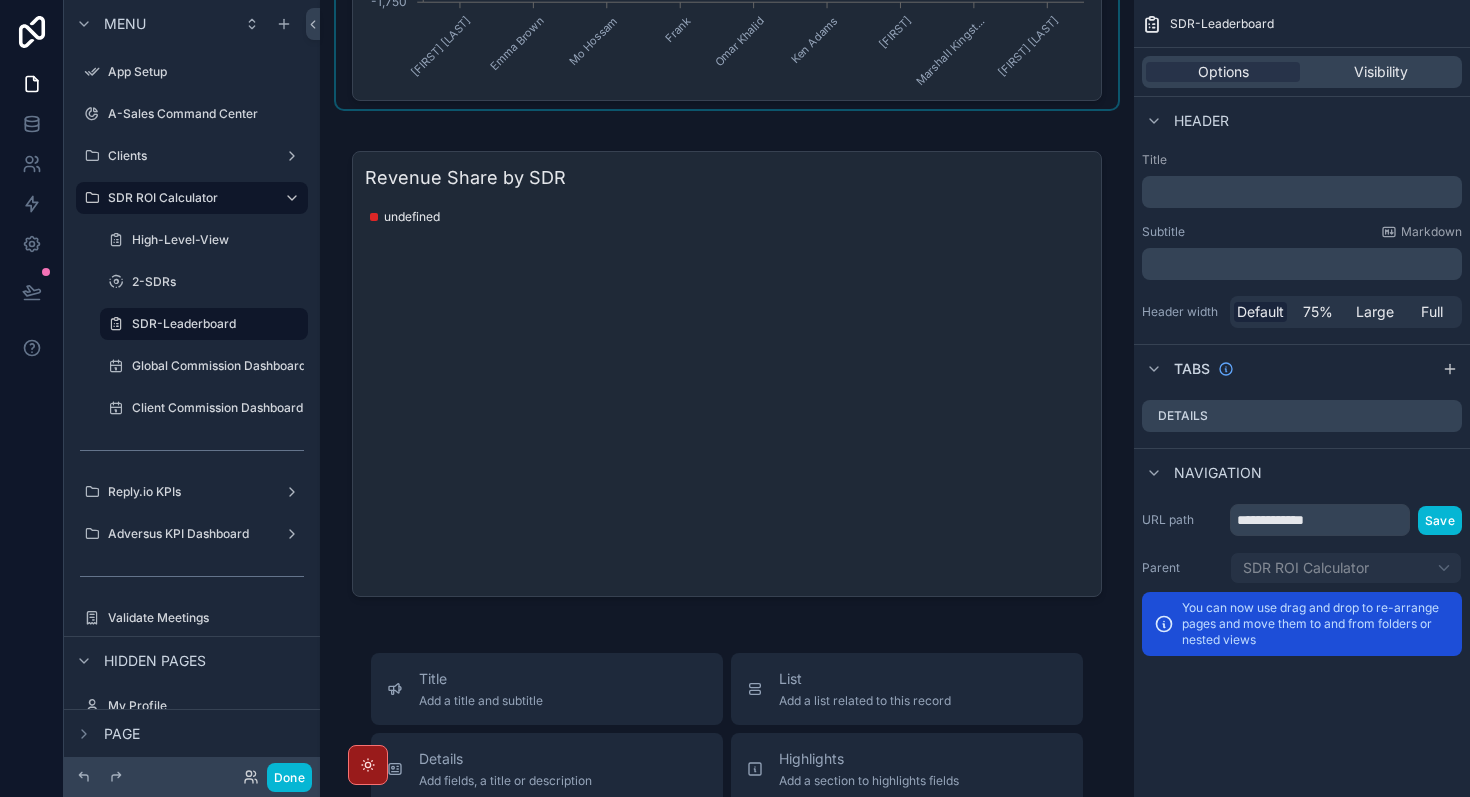 scroll, scrollTop: 211, scrollLeft: 0, axis: vertical 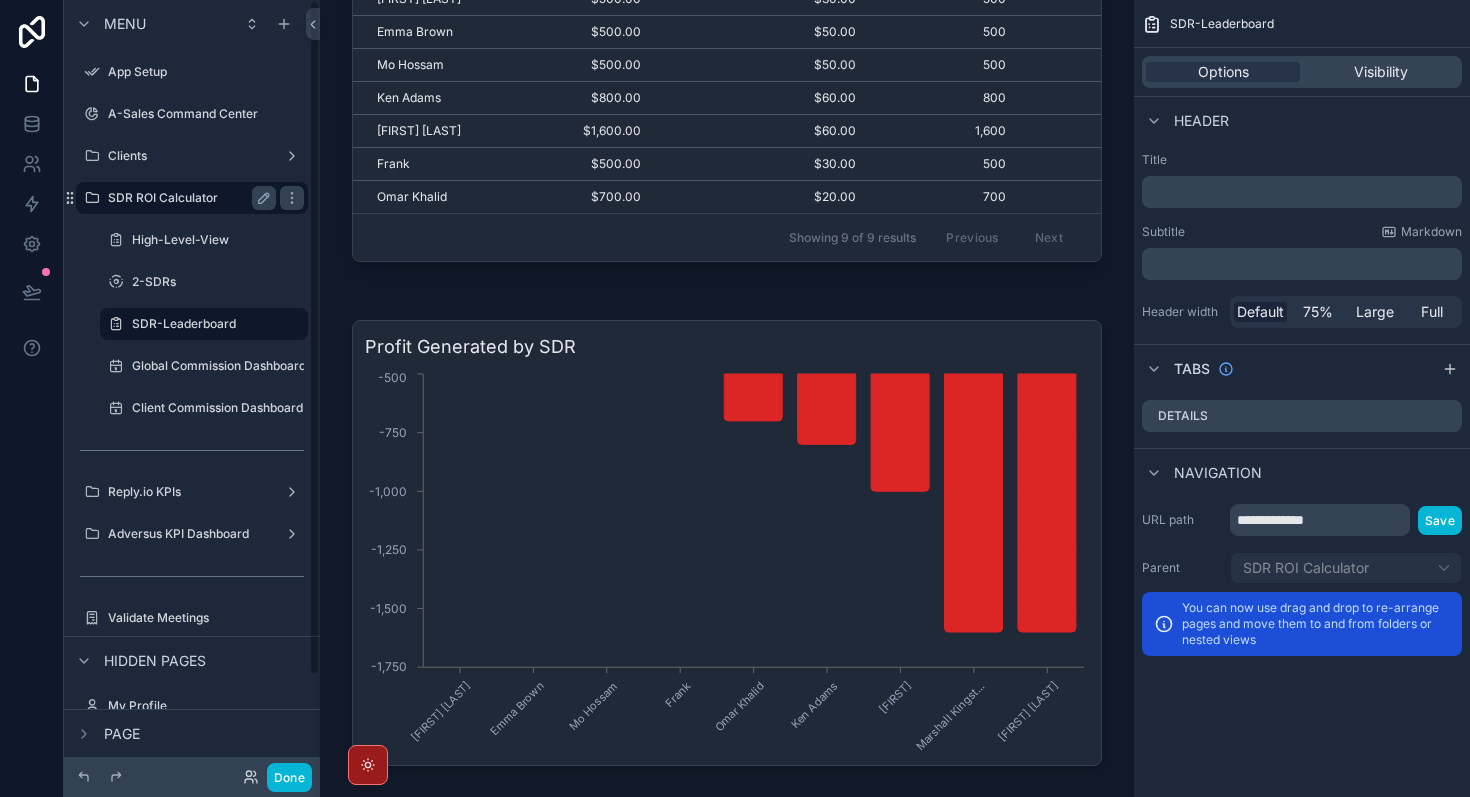 click on "SDR ROI Calculator" at bounding box center [188, 198] 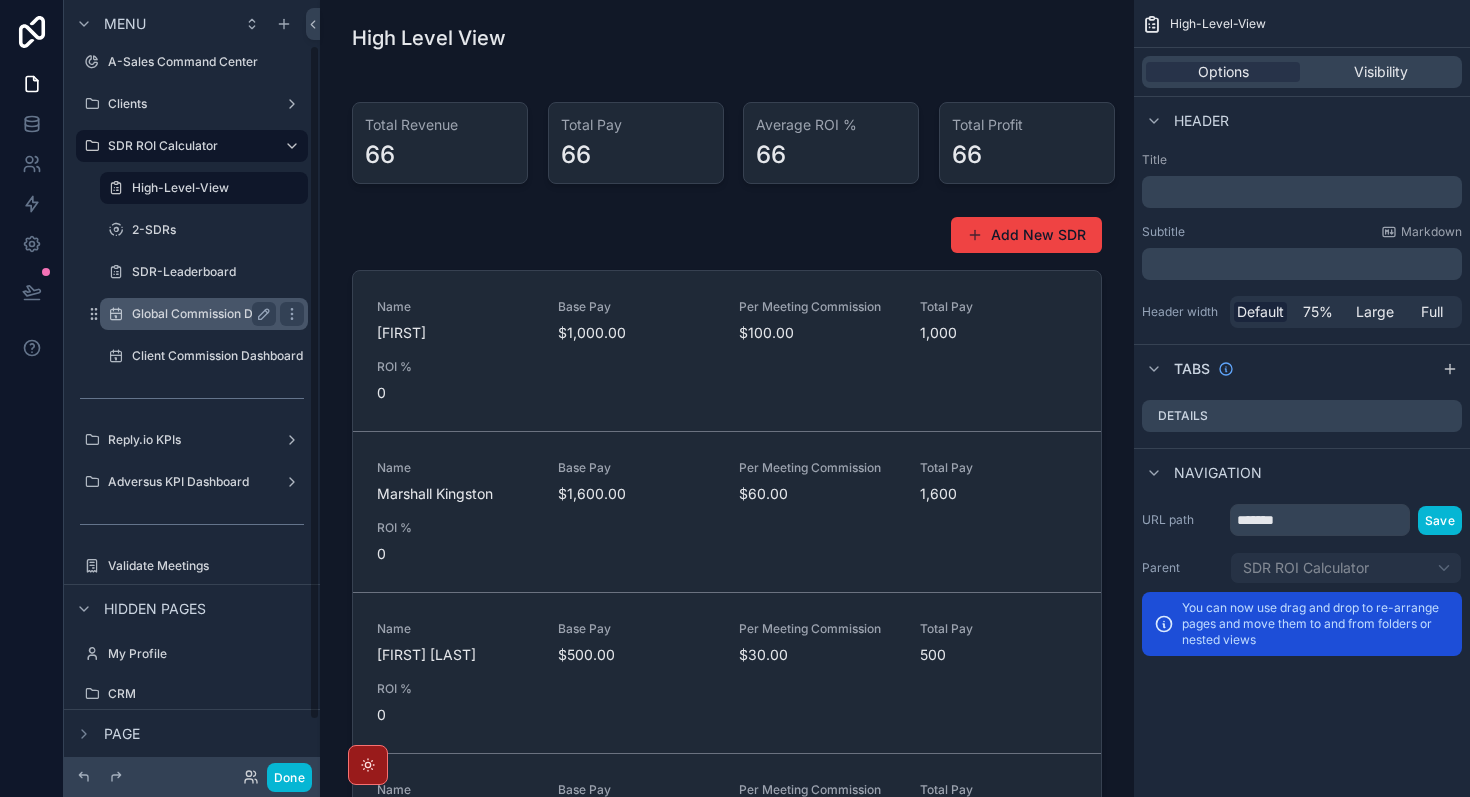 scroll, scrollTop: 0, scrollLeft: 0, axis: both 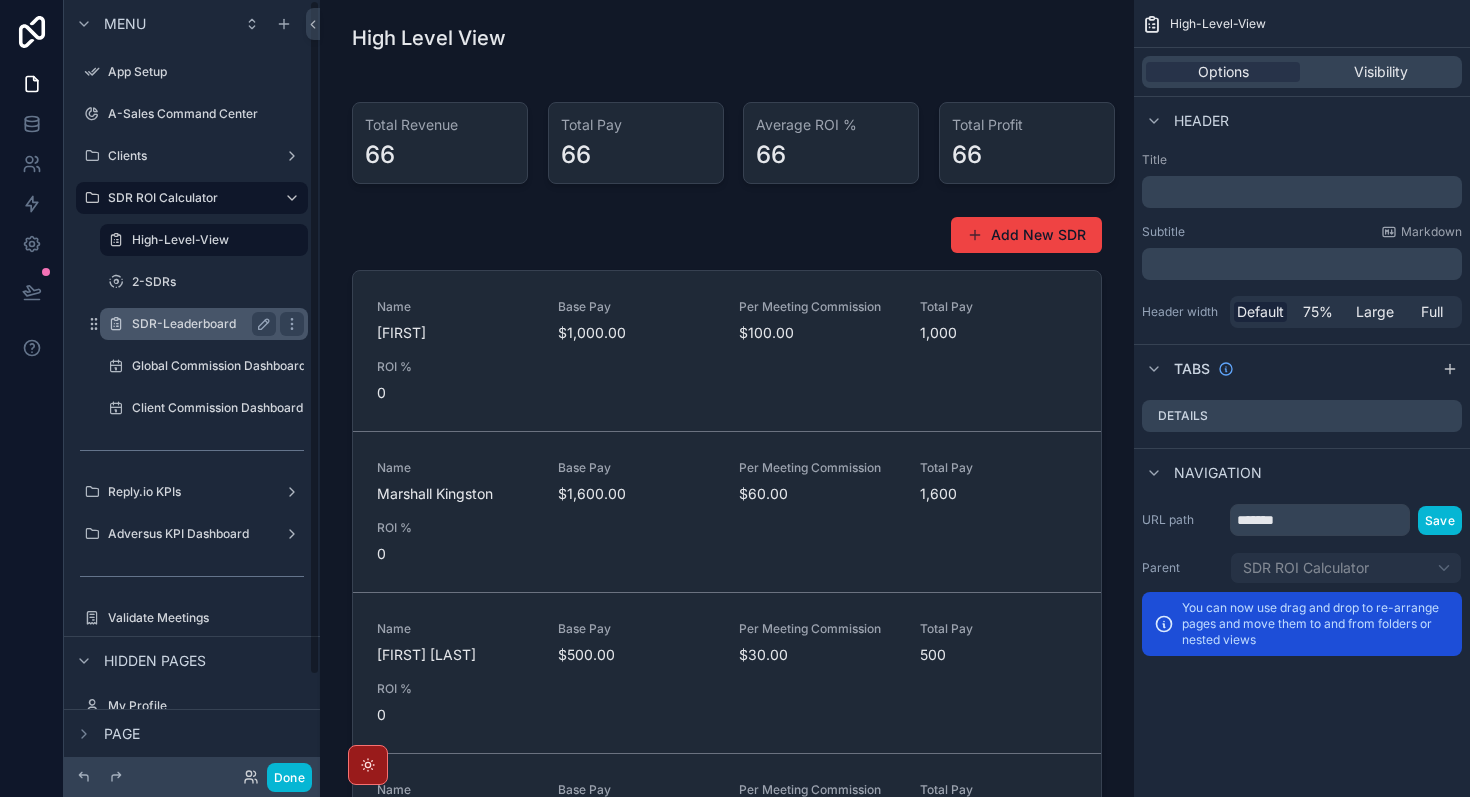 click on "SDR-Leaderboard" at bounding box center (200, 324) 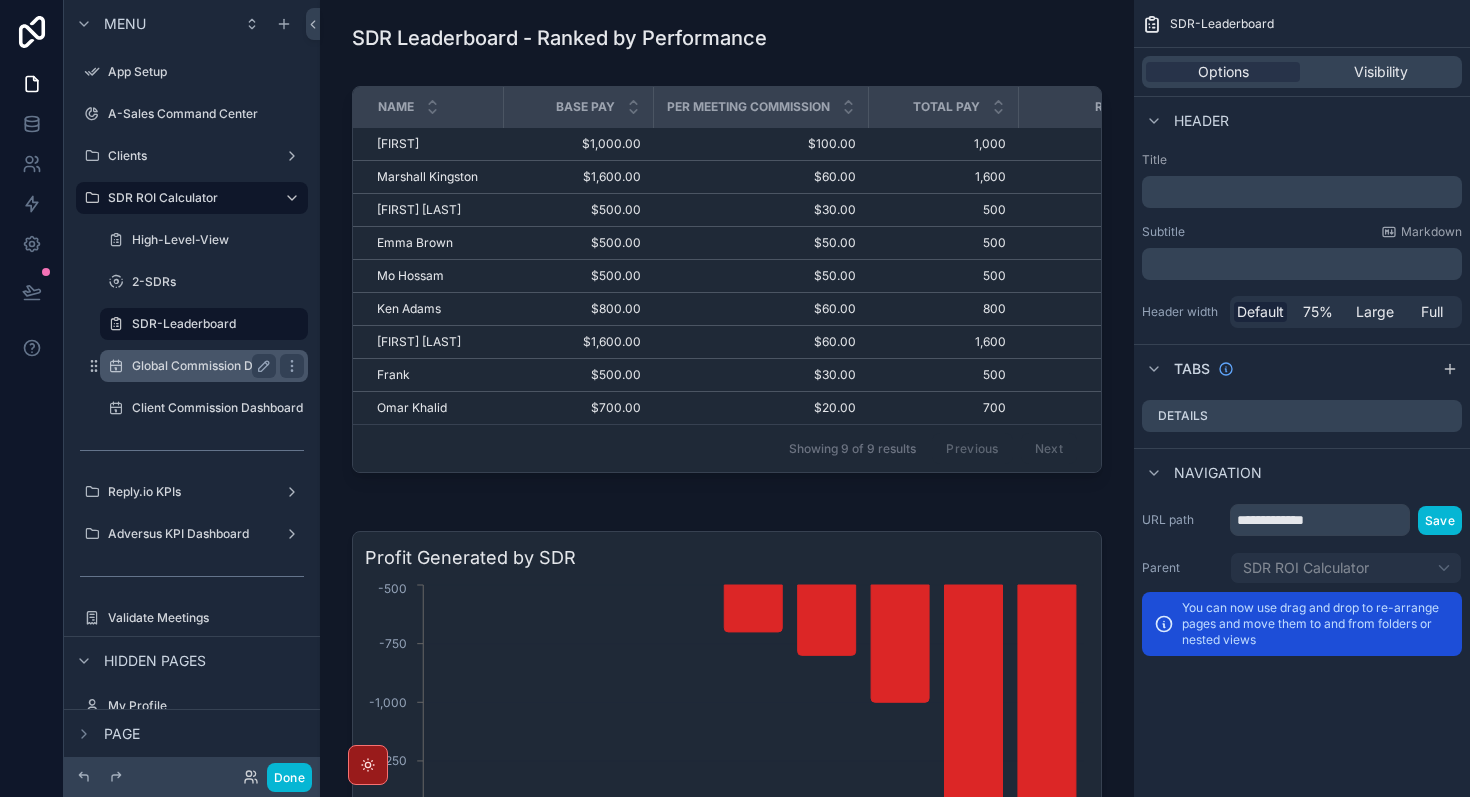 click on "Global Commission Dashboard" at bounding box center [204, 366] 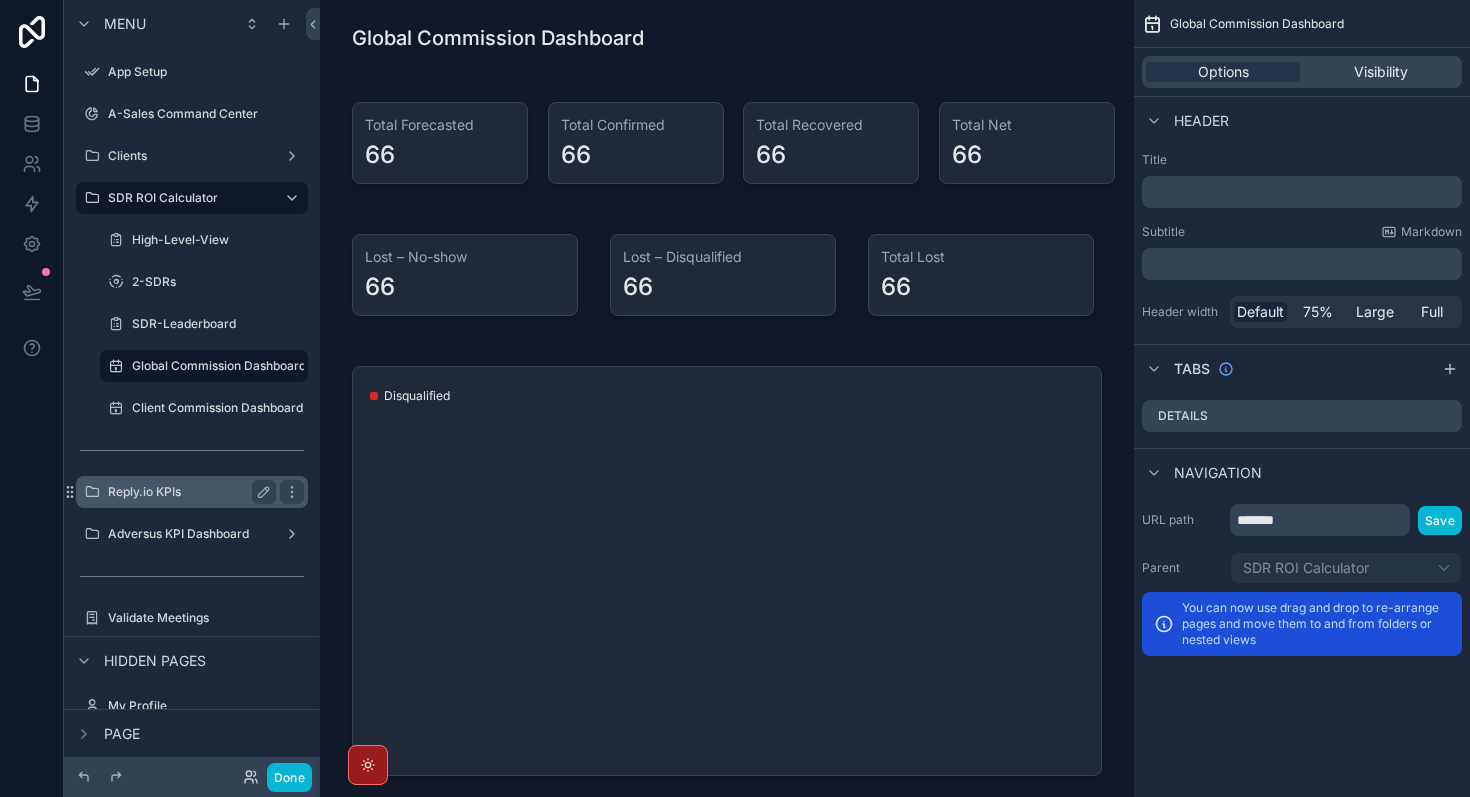 click on "Reply.io KPIs" at bounding box center [188, 492] 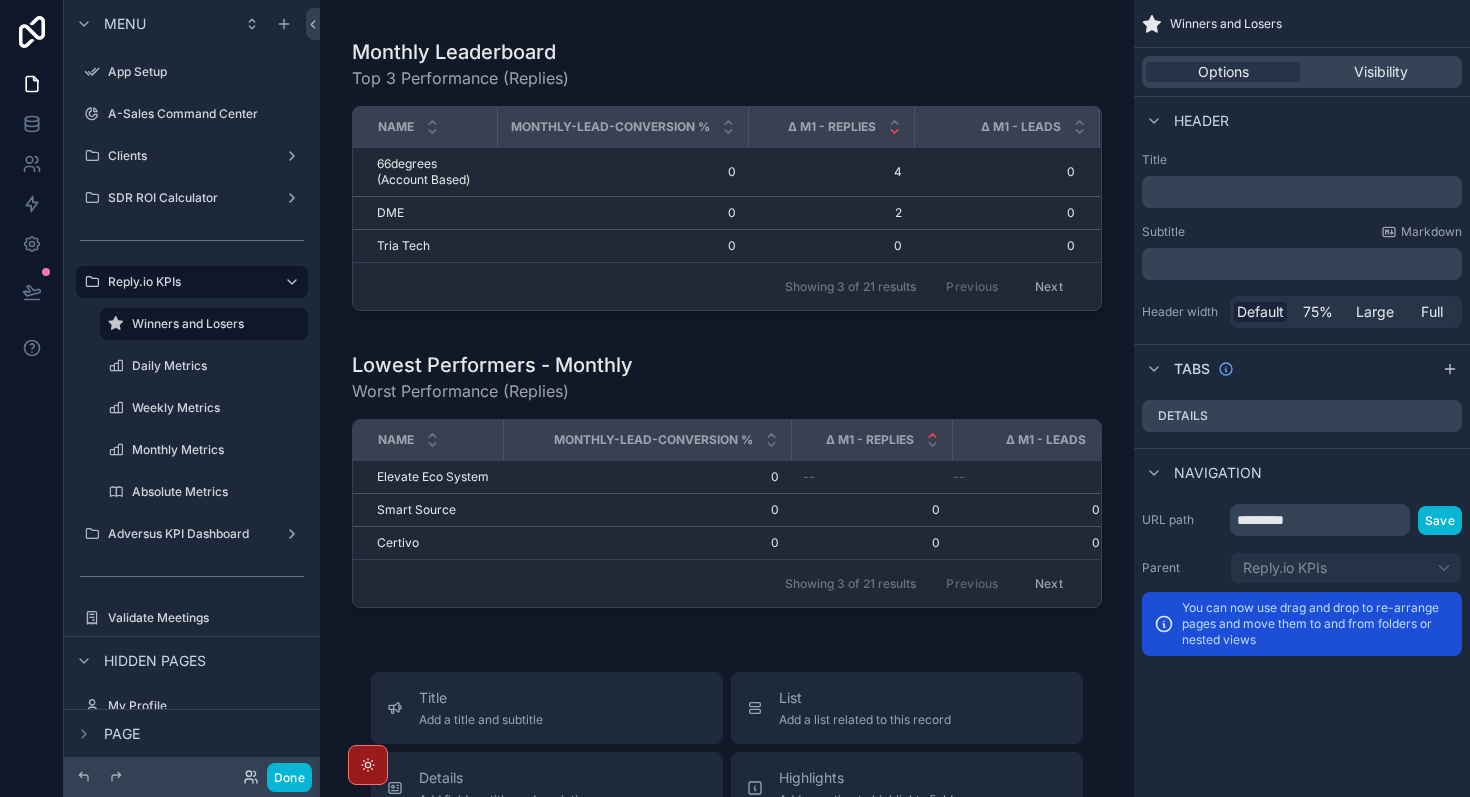 scroll, scrollTop: 1601, scrollLeft: 0, axis: vertical 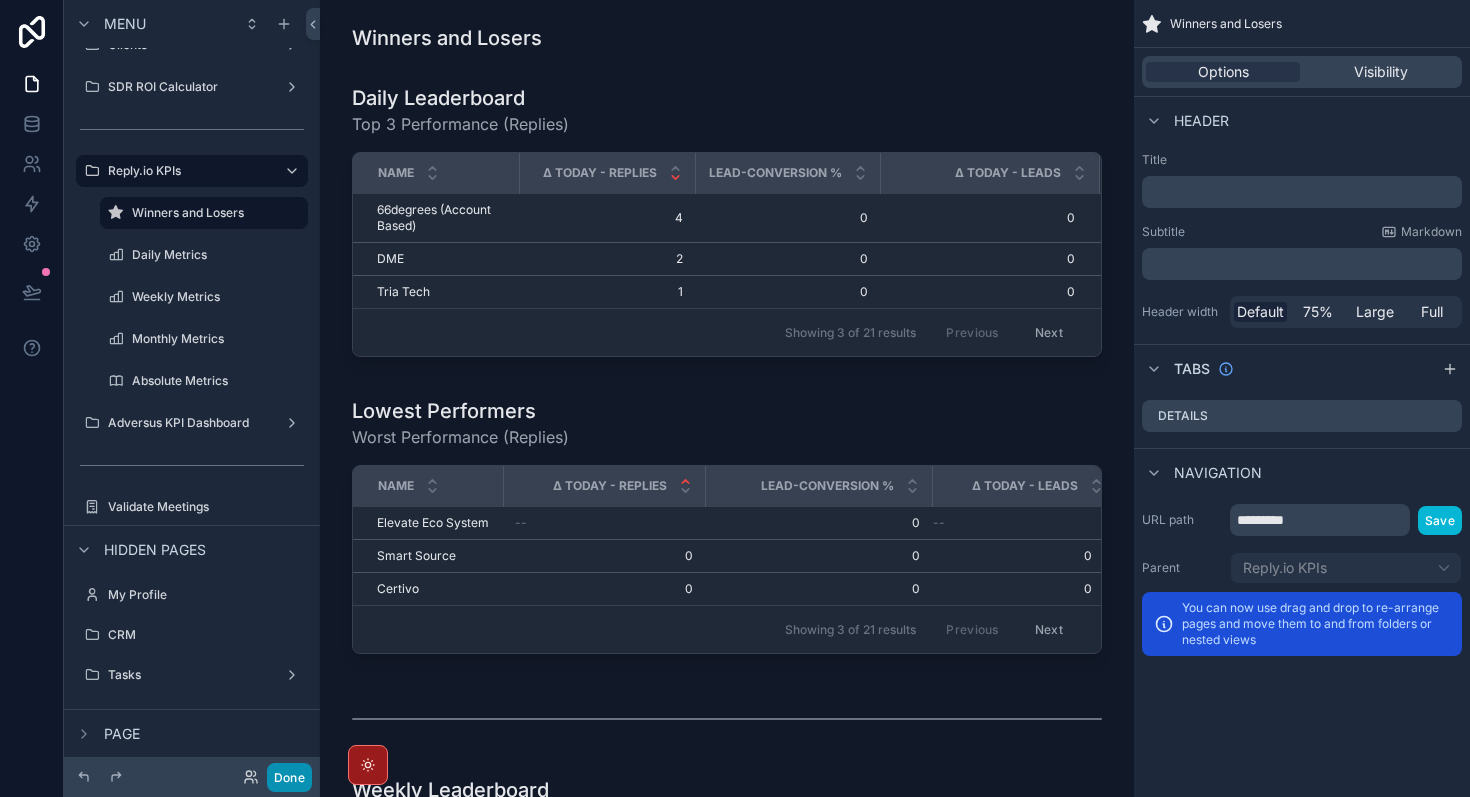 click on "Done" at bounding box center (289, 777) 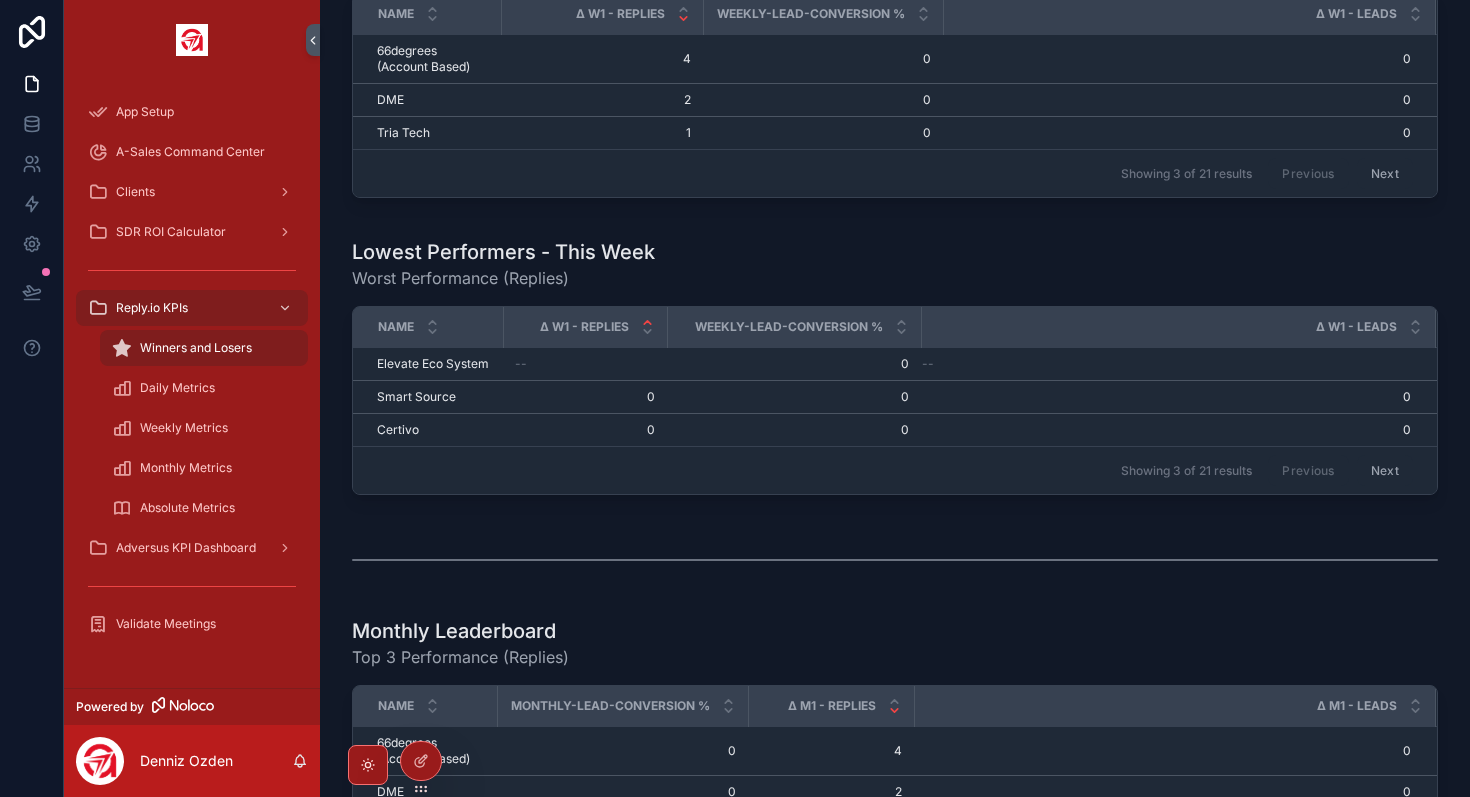 scroll, scrollTop: 1032, scrollLeft: 0, axis: vertical 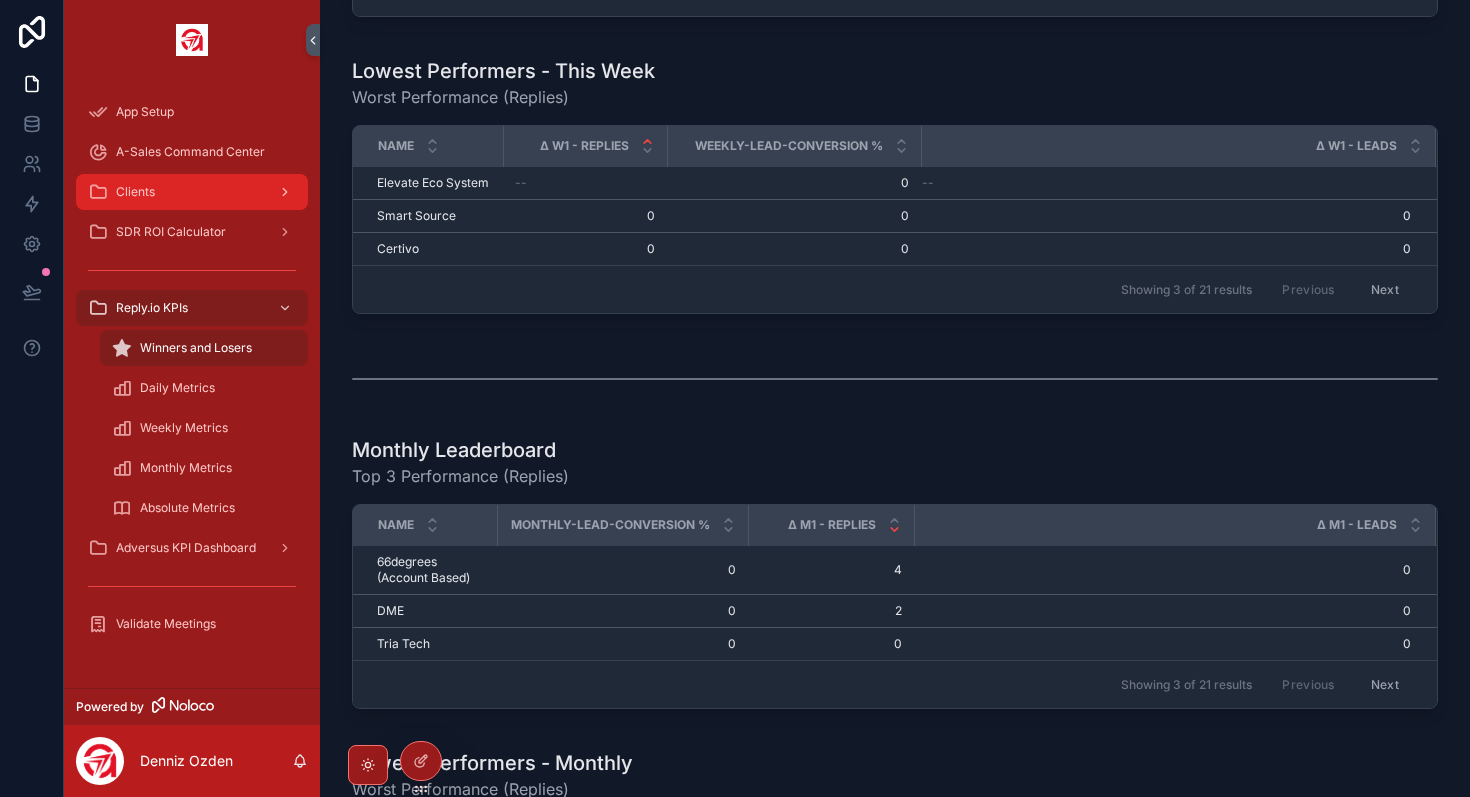click on "Clients" at bounding box center (192, 192) 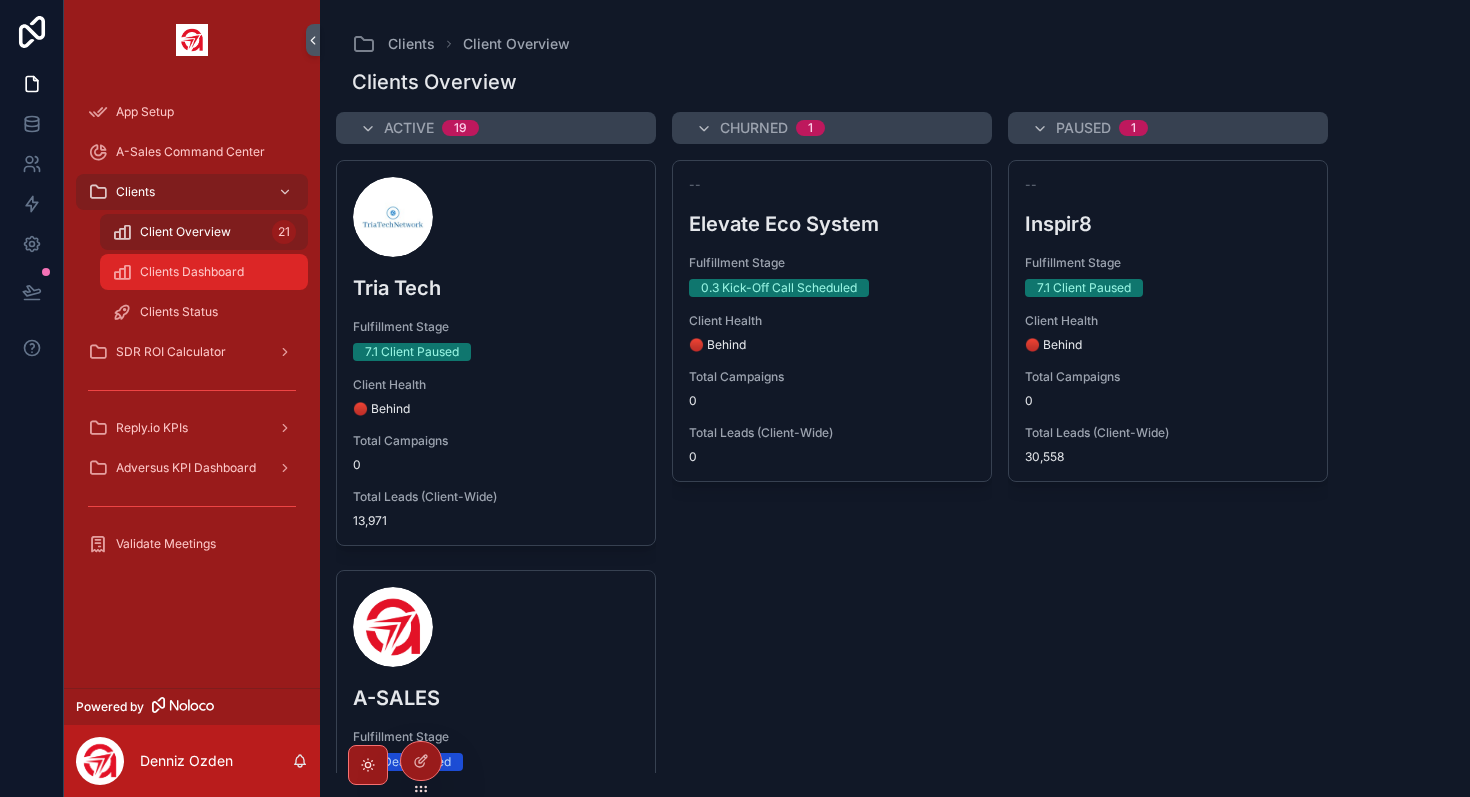 click on "Clients Dashboard" at bounding box center [192, 272] 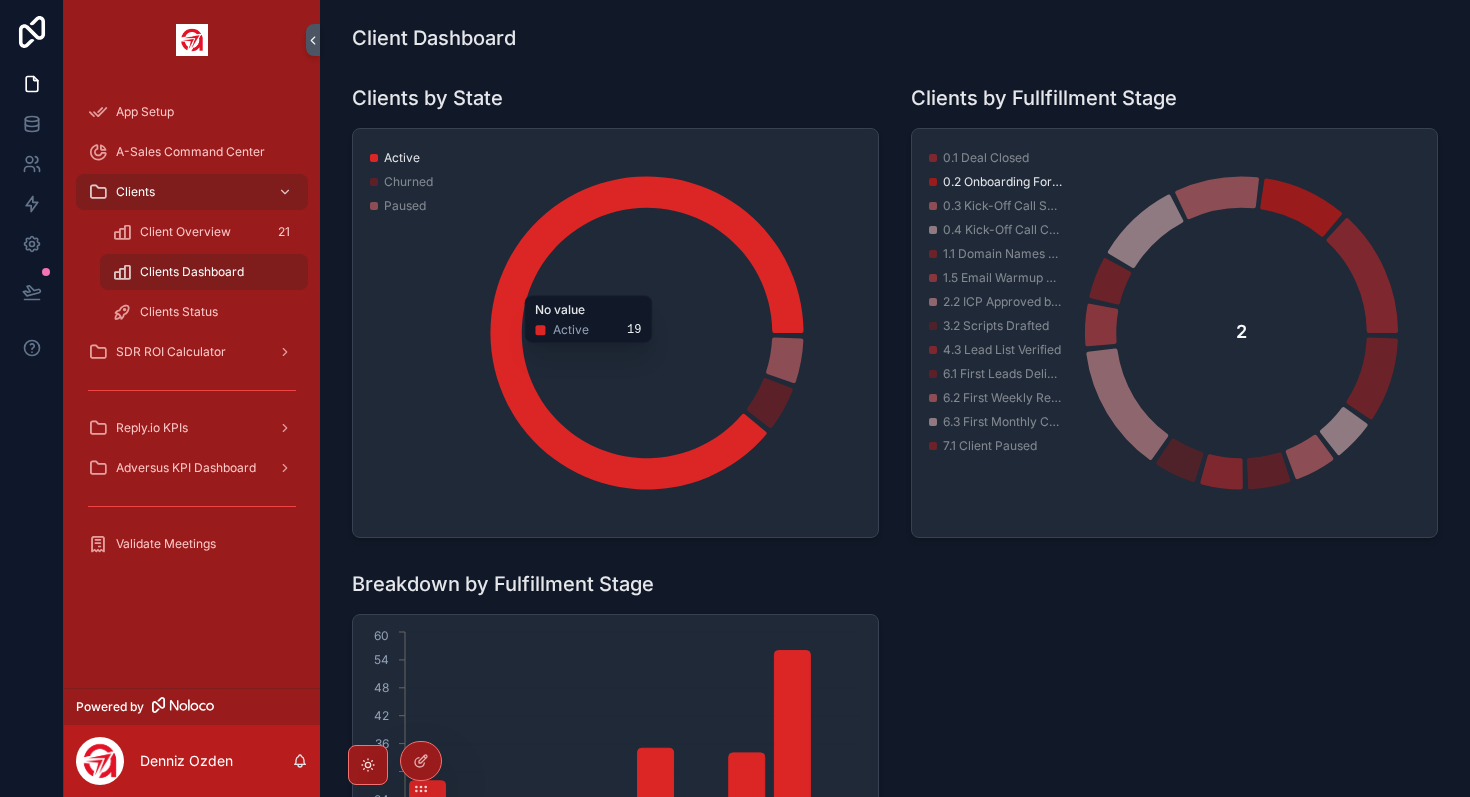 scroll, scrollTop: 395, scrollLeft: 0, axis: vertical 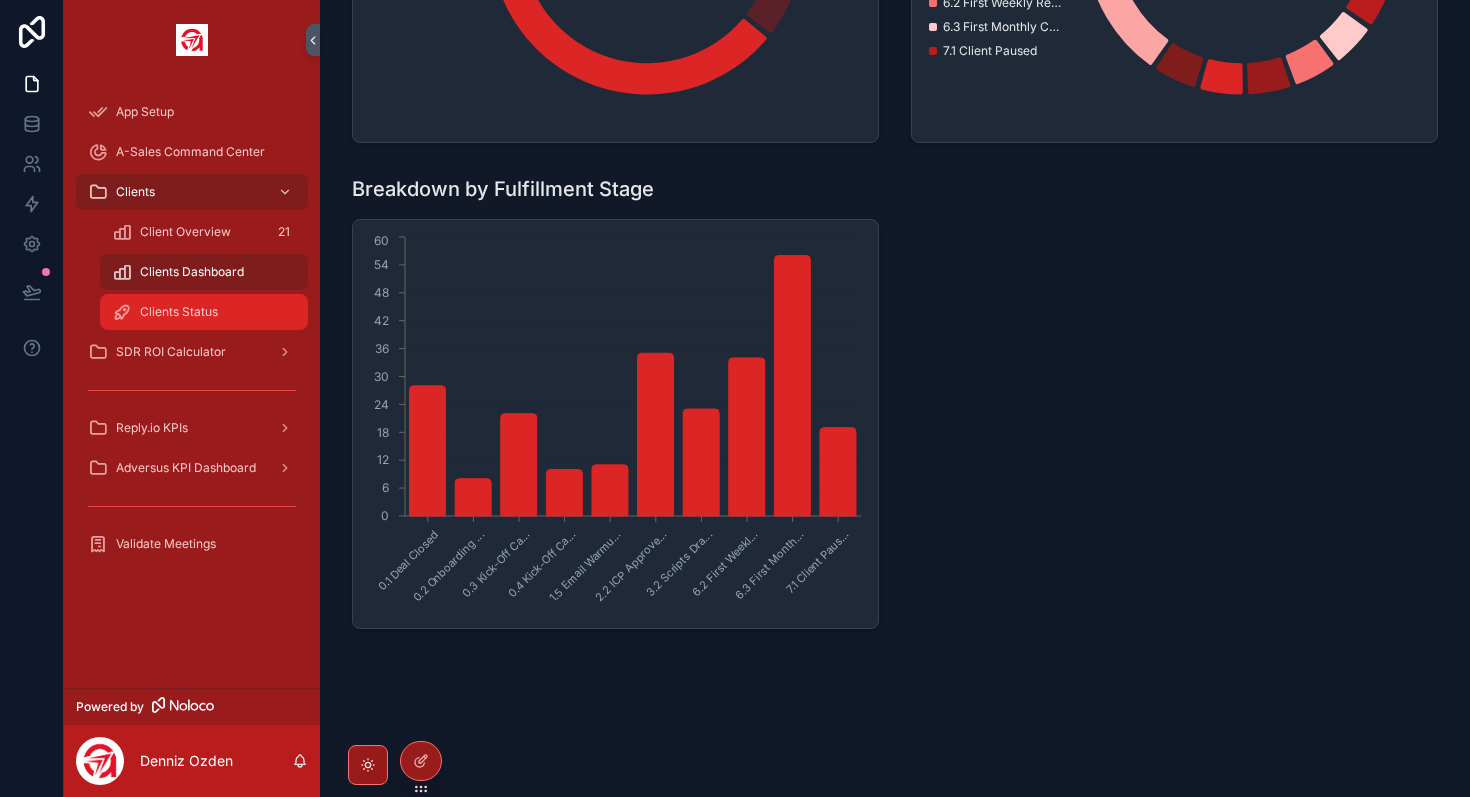 click on "Clients Status" at bounding box center [204, 312] 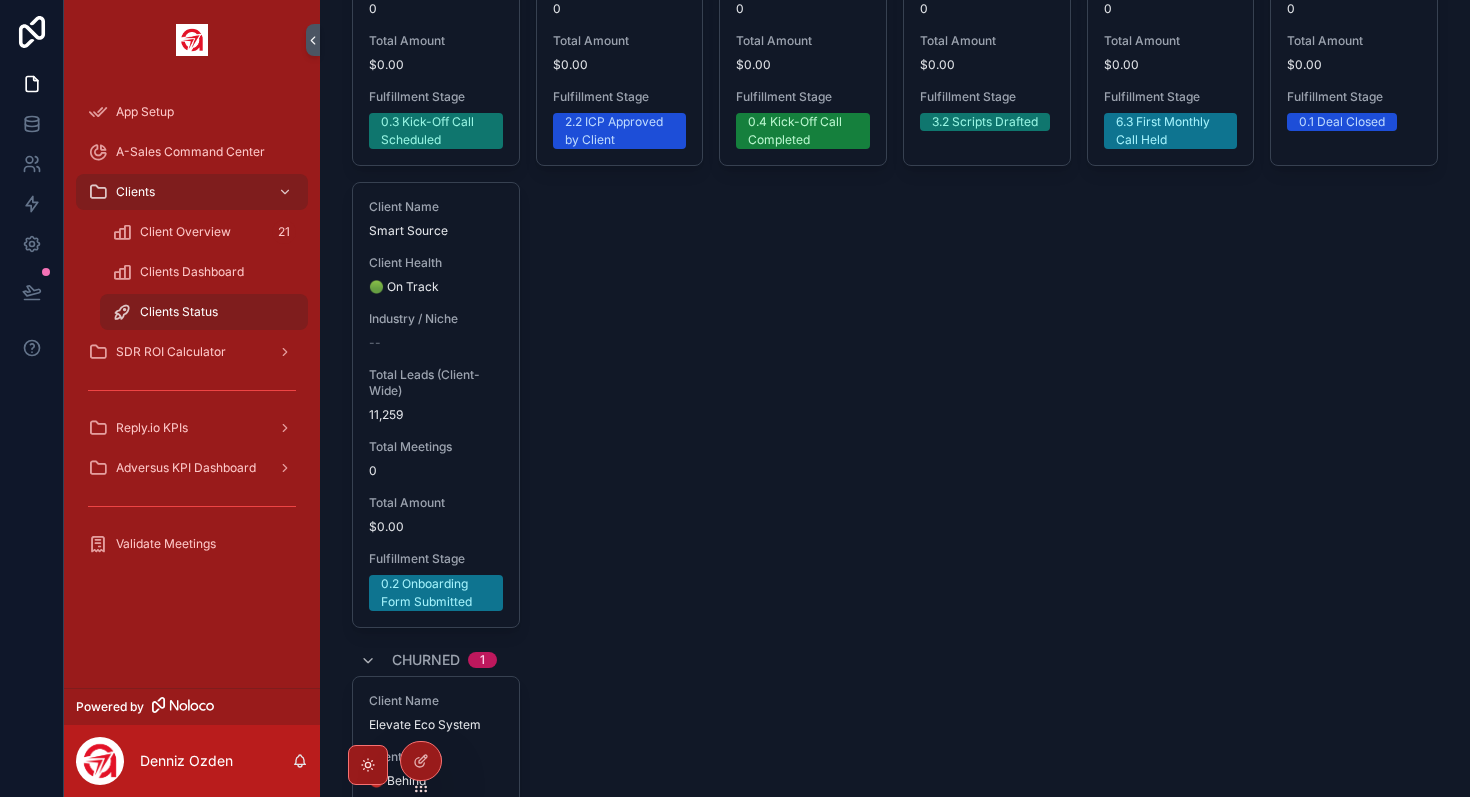 scroll, scrollTop: 1400, scrollLeft: 0, axis: vertical 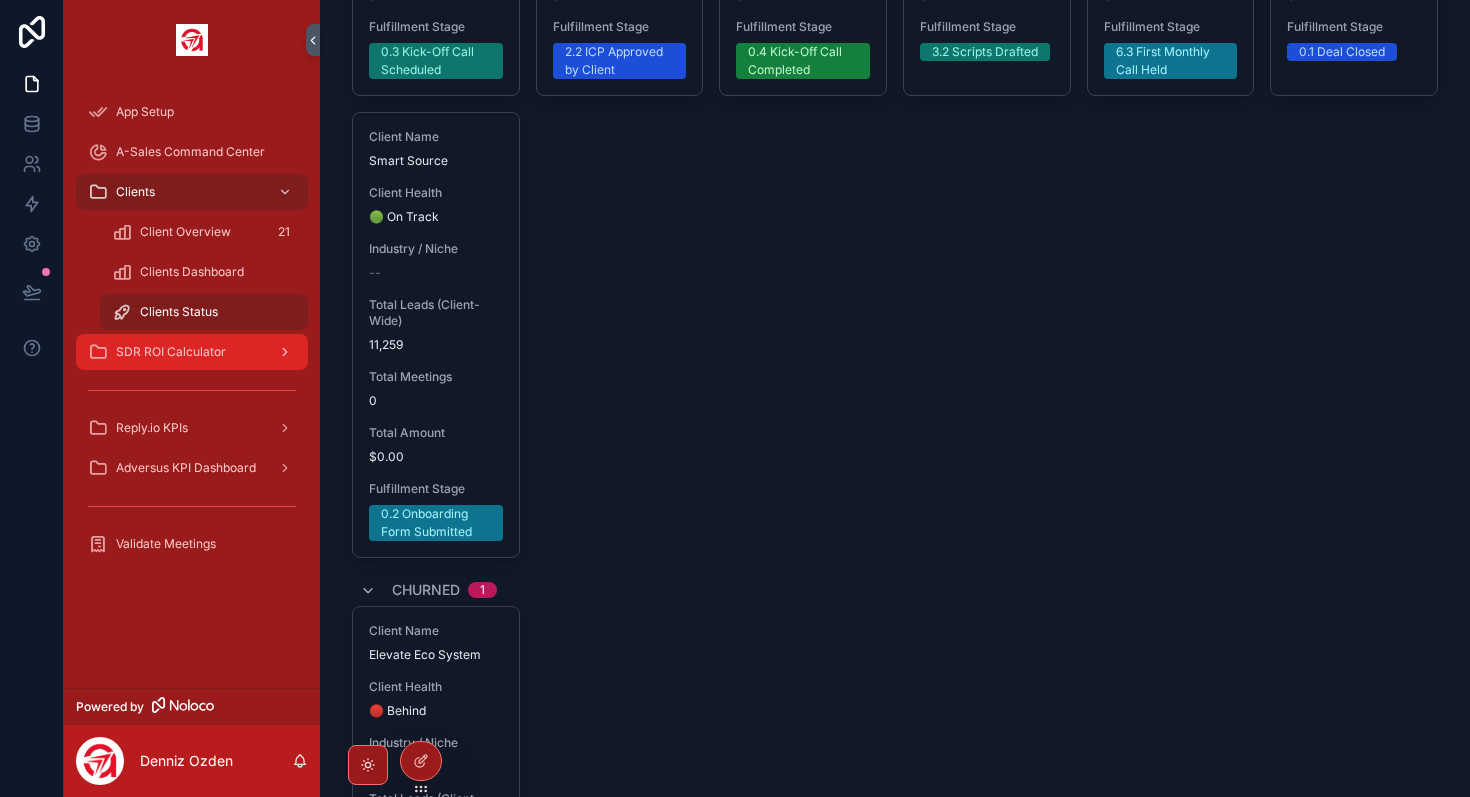 click on "SDR ROI Calculator" at bounding box center [171, 352] 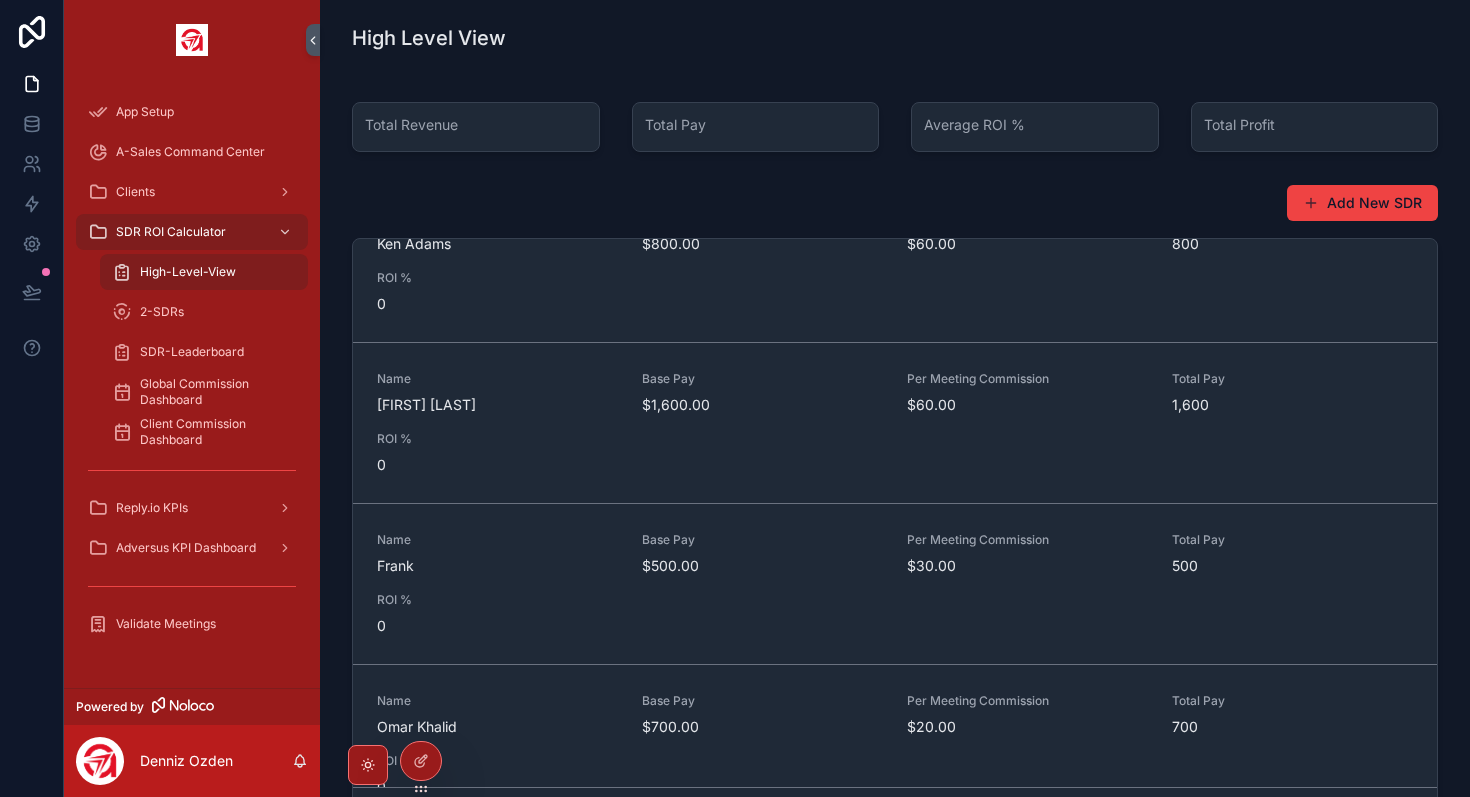 scroll, scrollTop: 900, scrollLeft: 0, axis: vertical 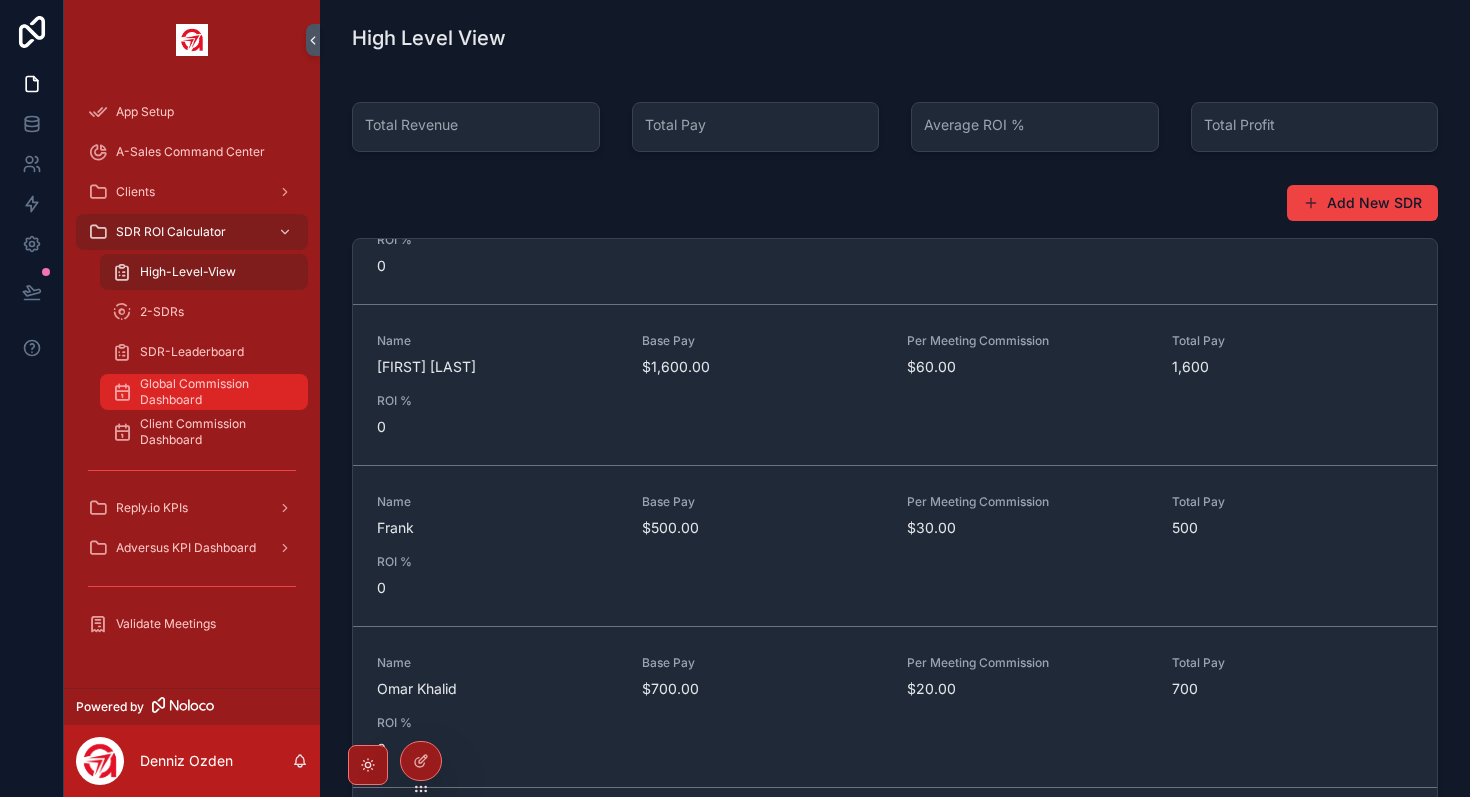click on "Global Commission Dashboard" at bounding box center [214, 392] 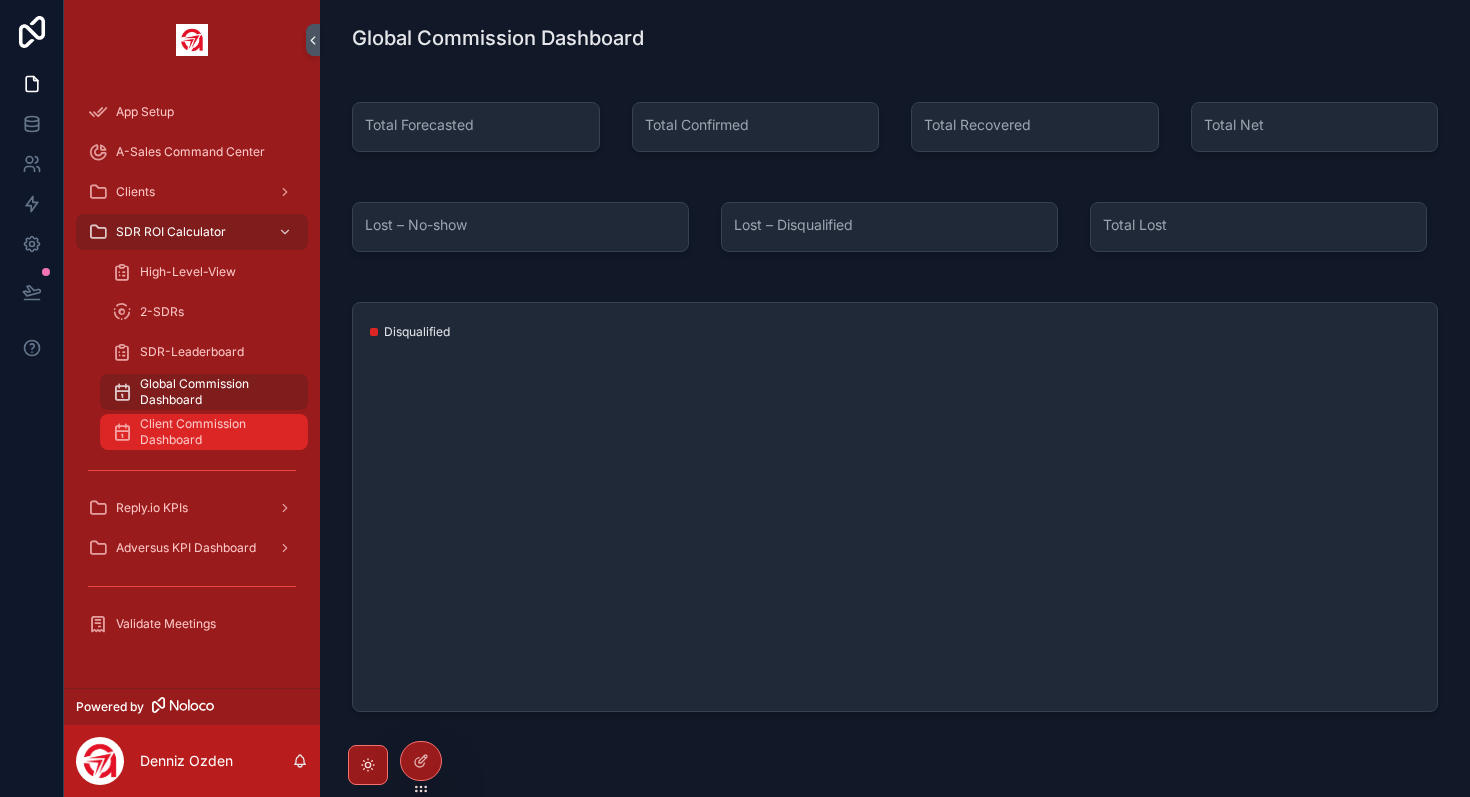 click on "Client Commission Dashboard" at bounding box center [214, 432] 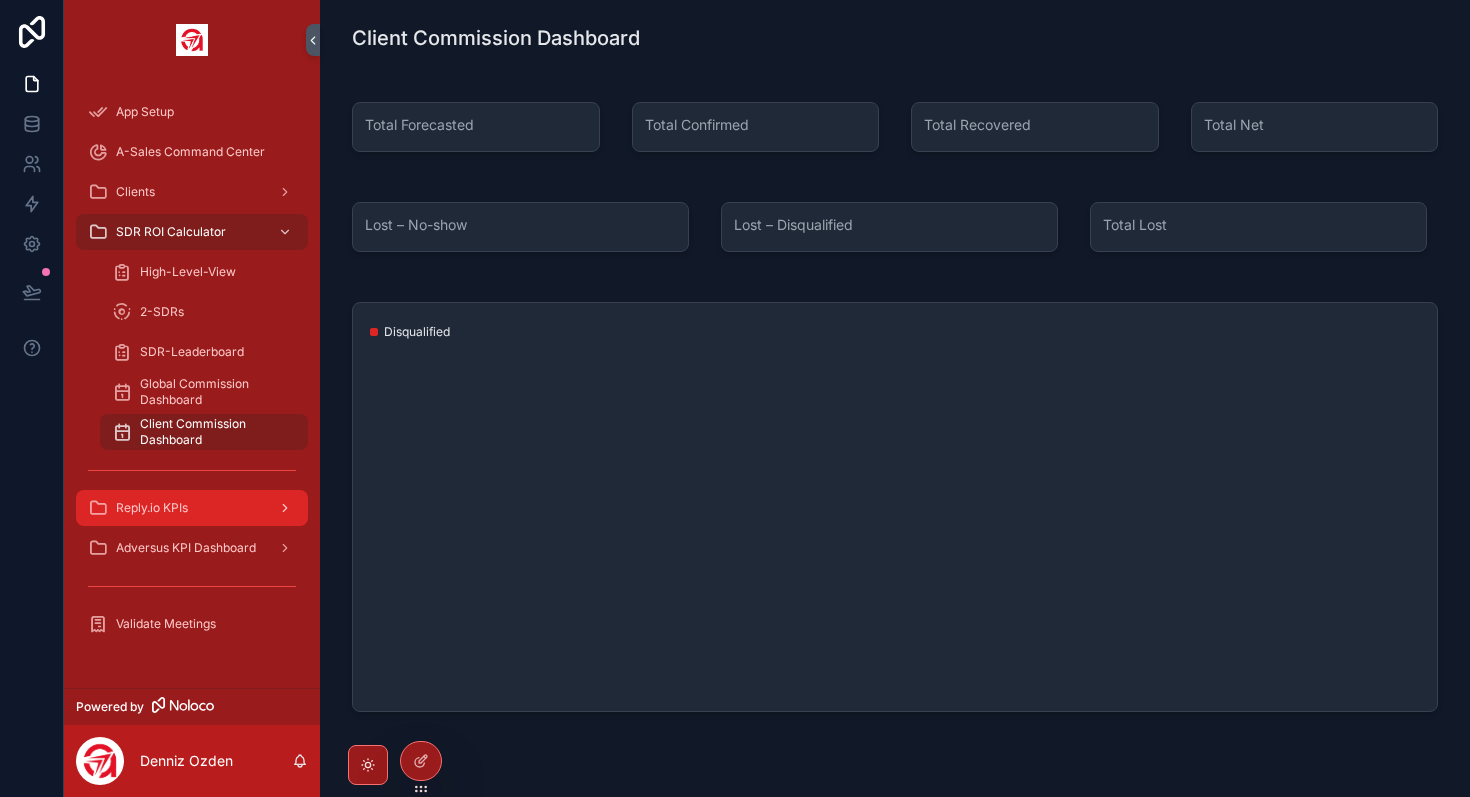click on "Reply.io KPIs" at bounding box center (192, 508) 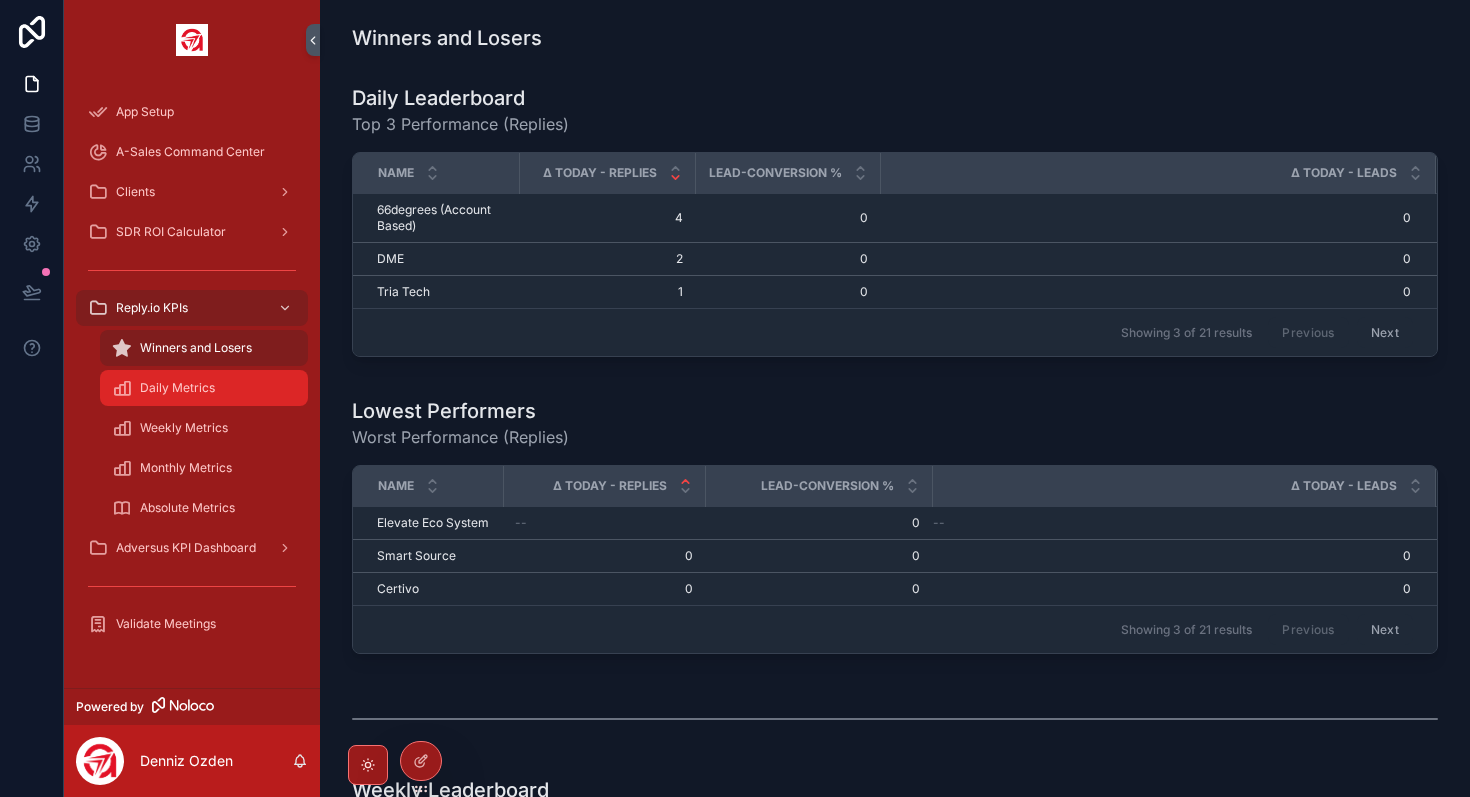 click on "Daily Metrics" at bounding box center [177, 388] 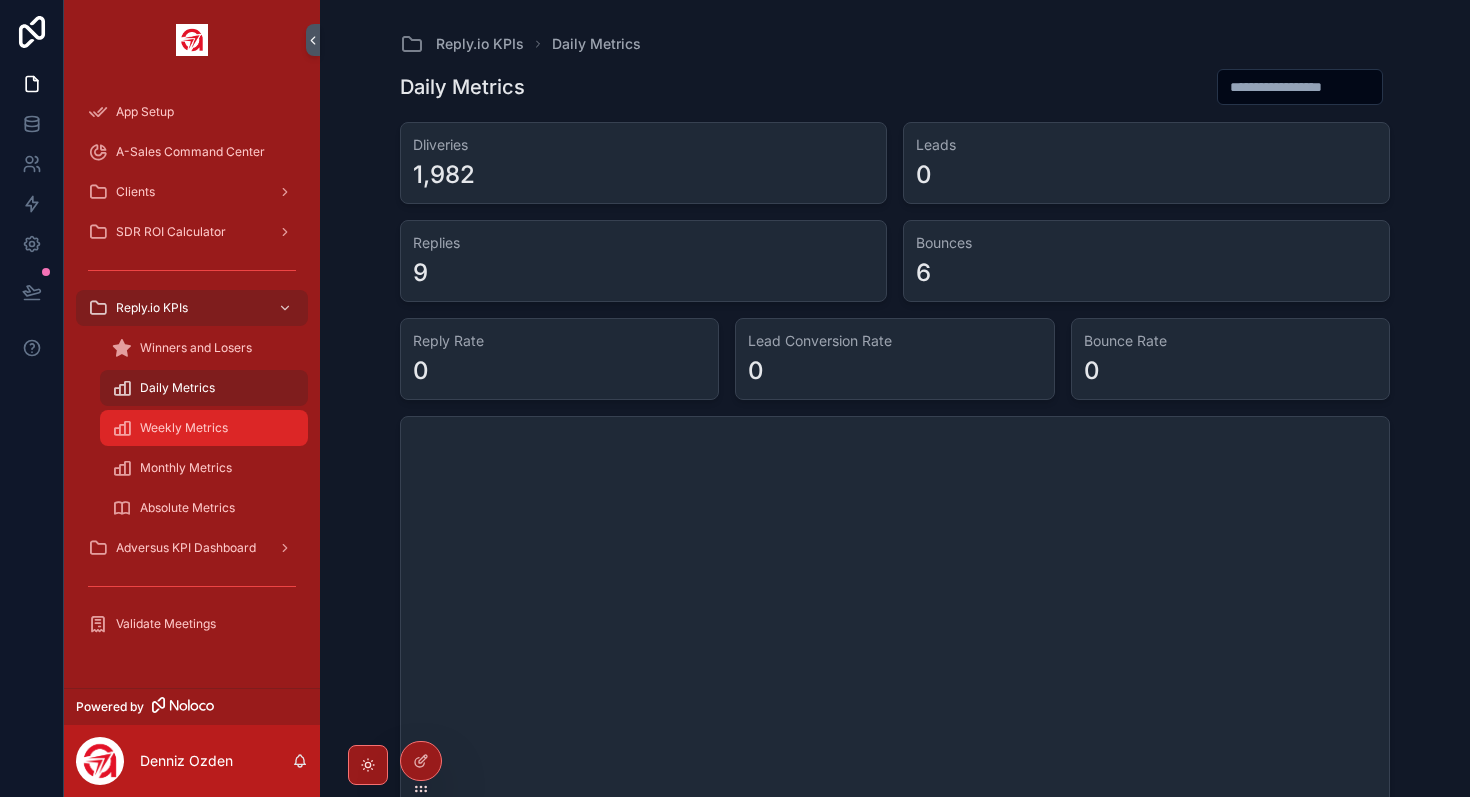 click on "Weekly Metrics" at bounding box center [184, 428] 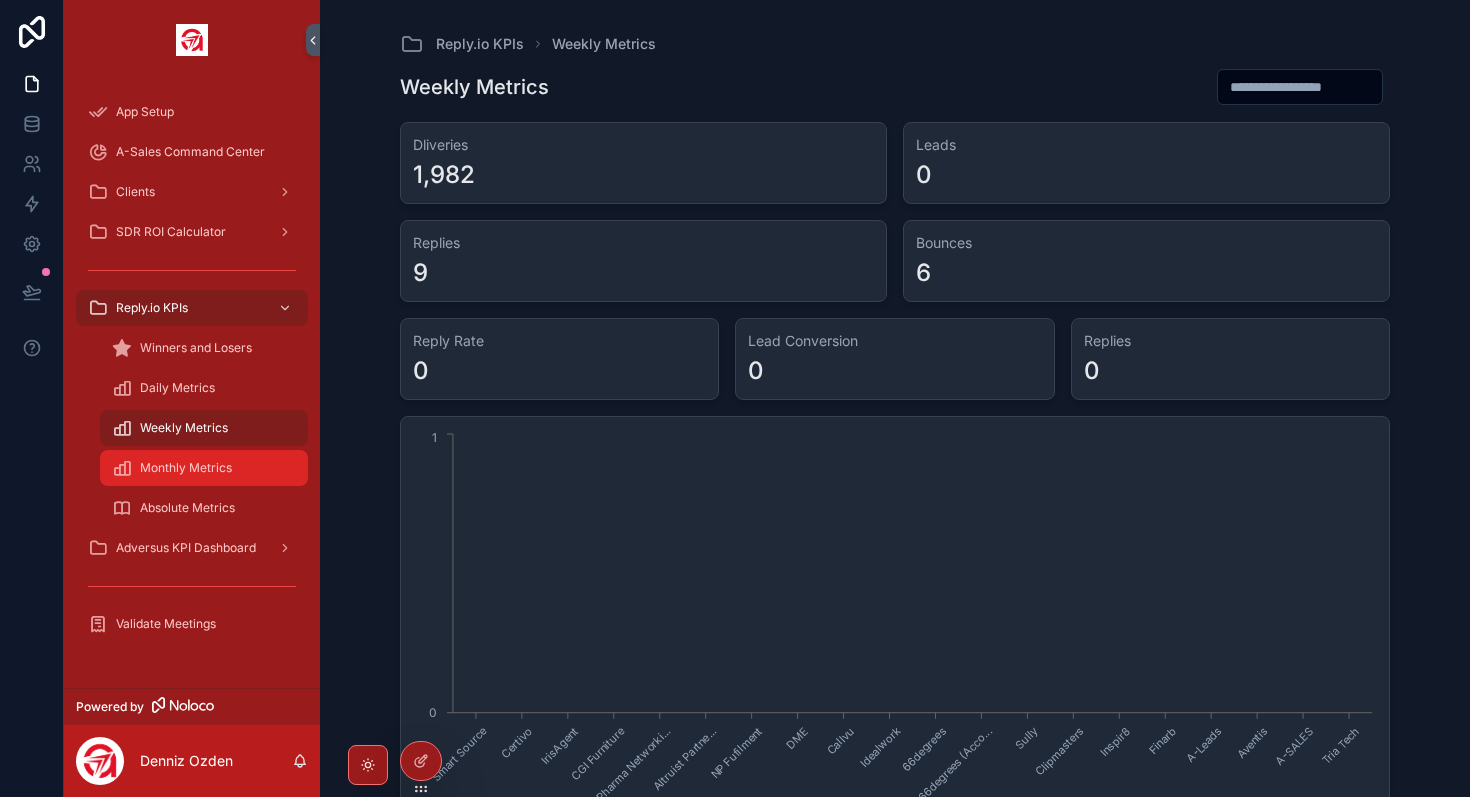 click on "Monthly Metrics" at bounding box center (186, 468) 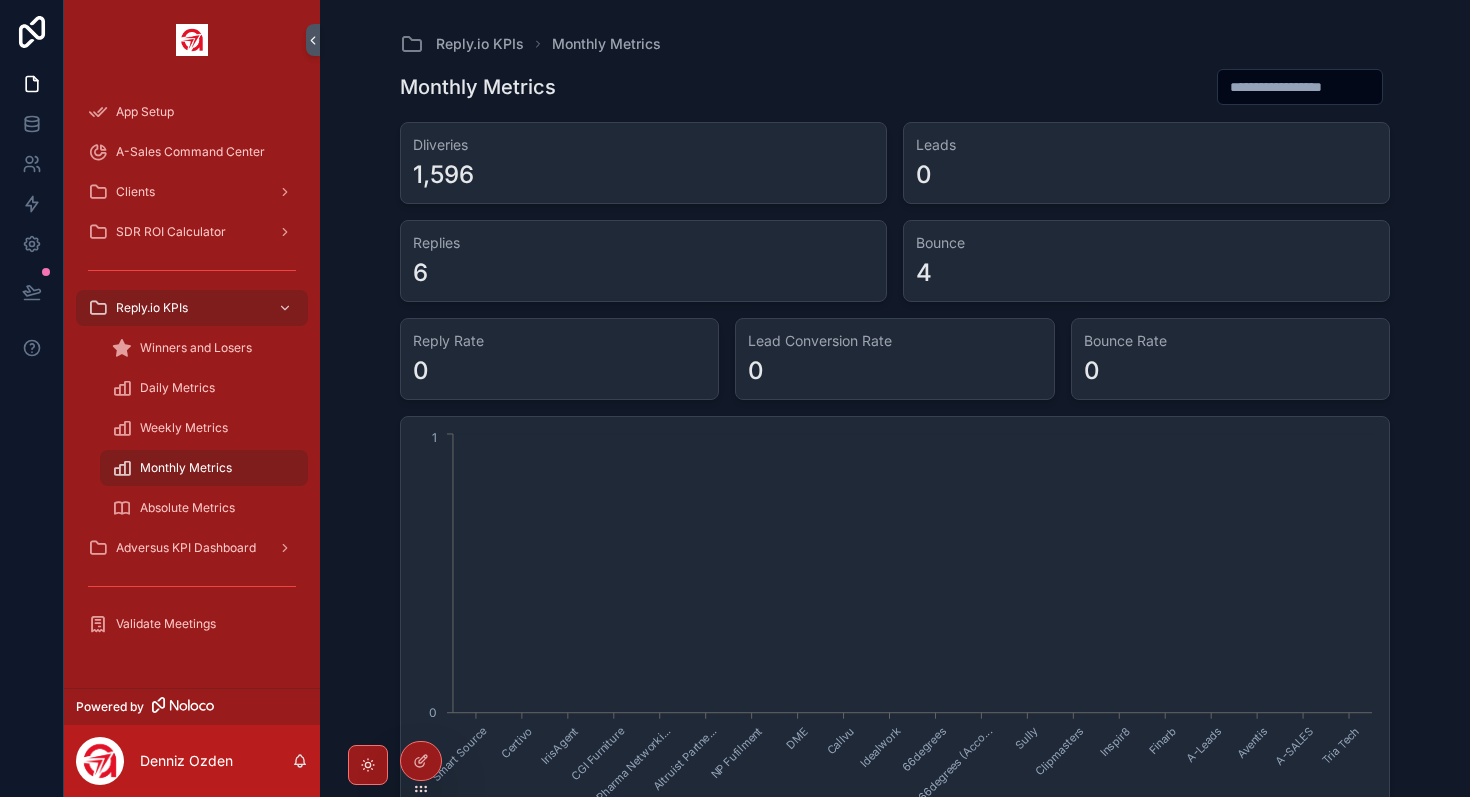 click on "Monthly Metrics" at bounding box center (204, 468) 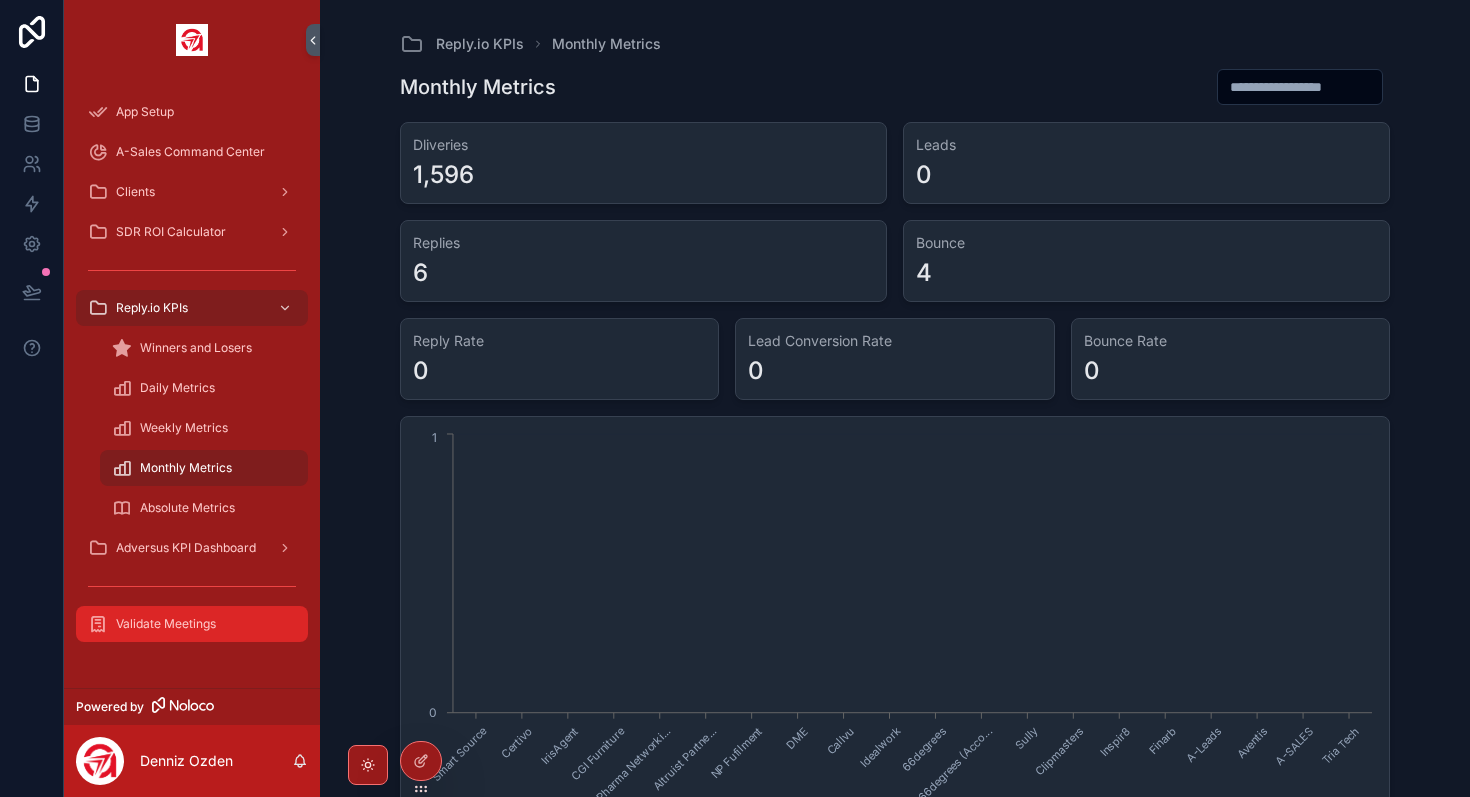 click on "Validate Meetings" at bounding box center (192, 624) 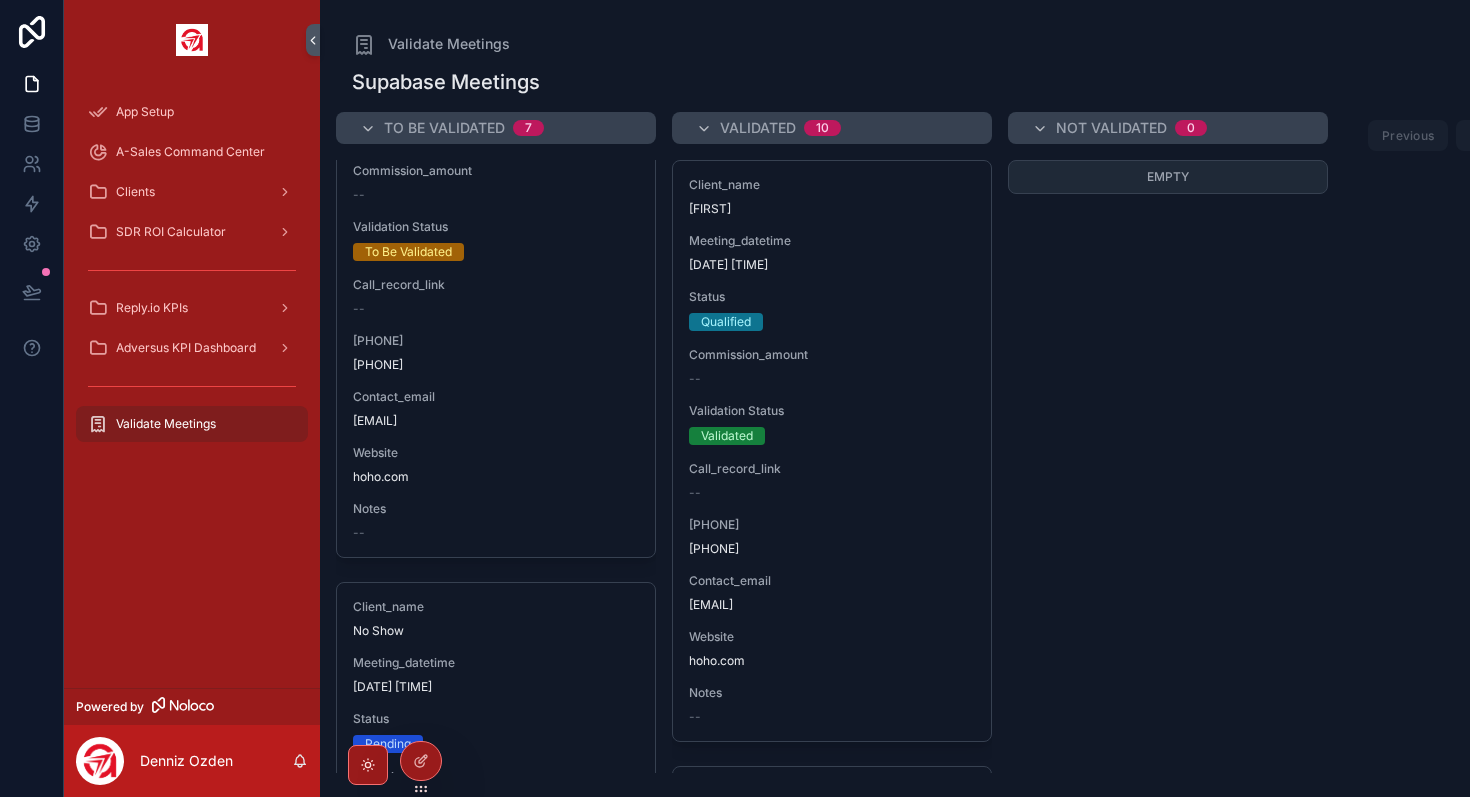 scroll, scrollTop: 0, scrollLeft: 0, axis: both 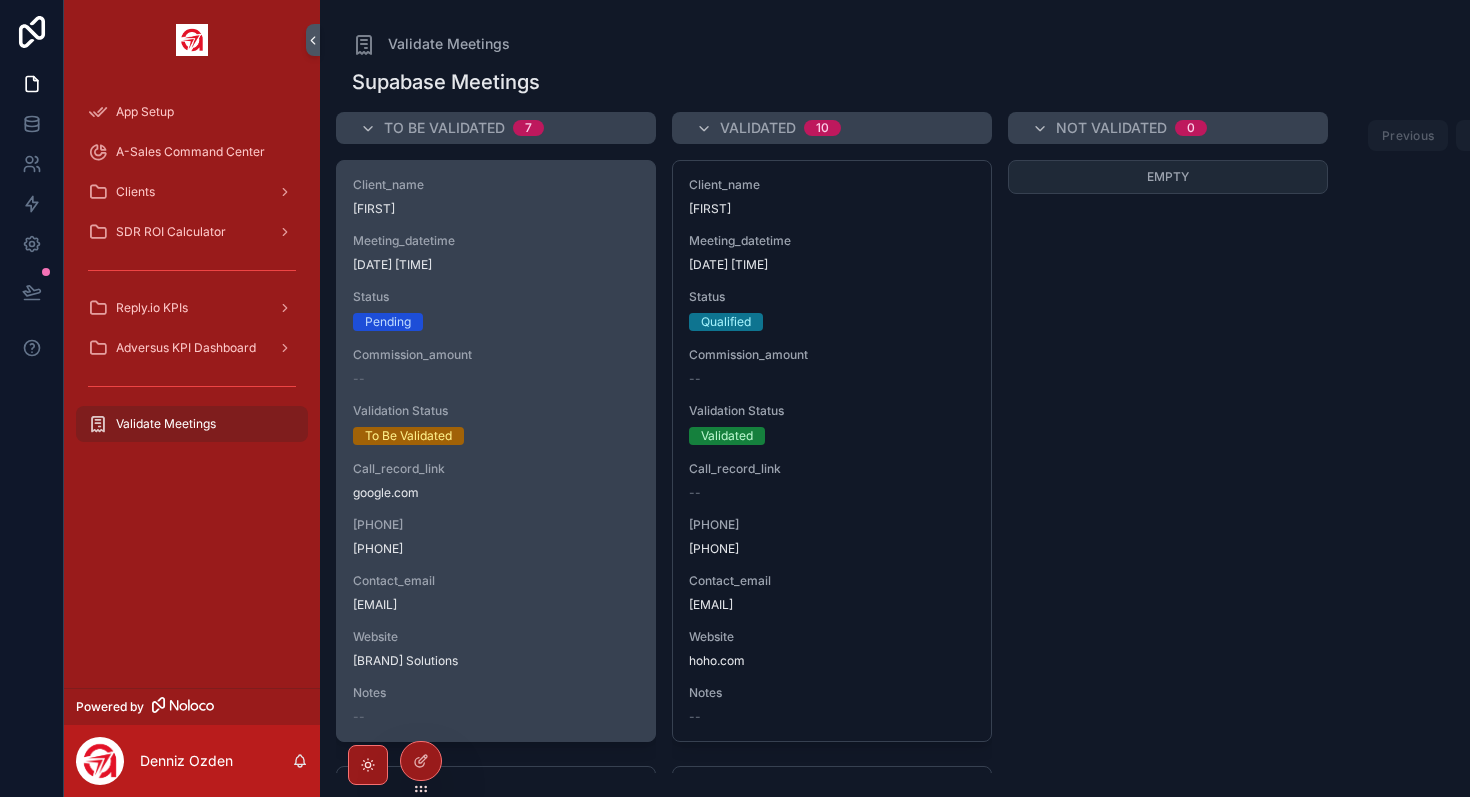 click on "Client_name [FIRST] Meeting_datetime [DATE] [TIME] Status Pending Commission_amount -- Validation Status To Be Validated Call_record_link google.com [PHONE] [EMAIL] Website [BRAND] Solutions Notes --" at bounding box center (496, 451) 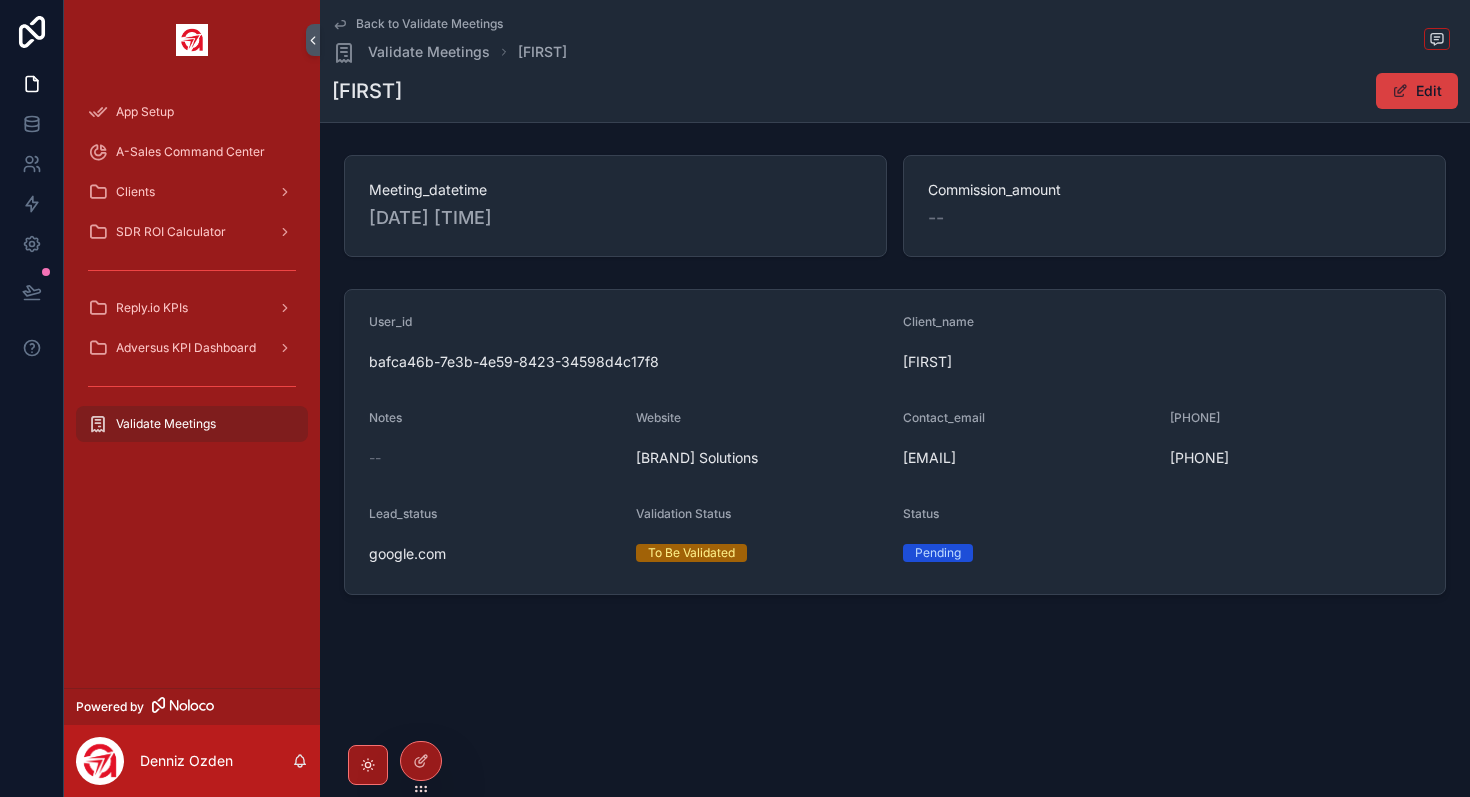 click on "Edit" at bounding box center (1417, 91) 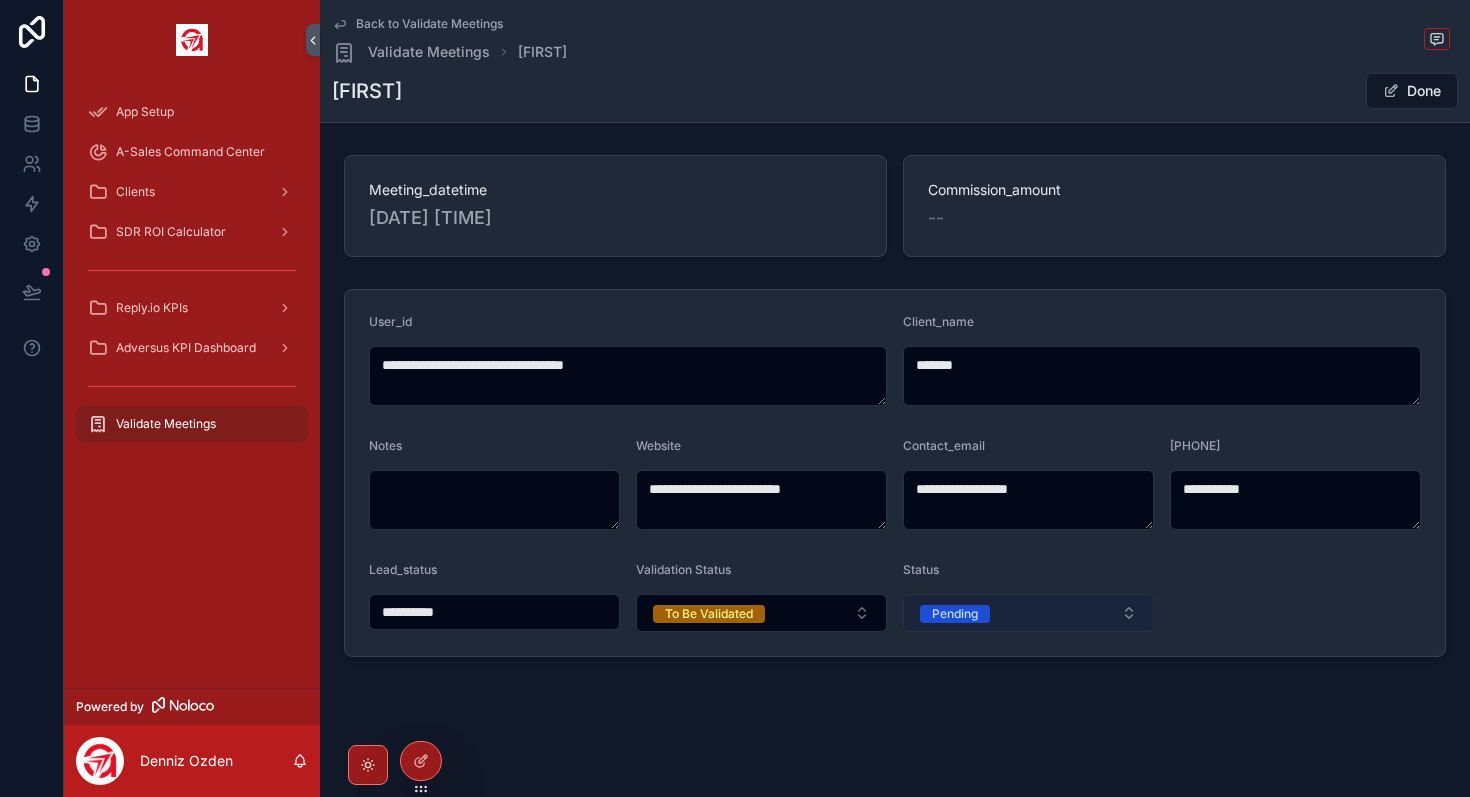 click on "Pending" at bounding box center (1028, 613) 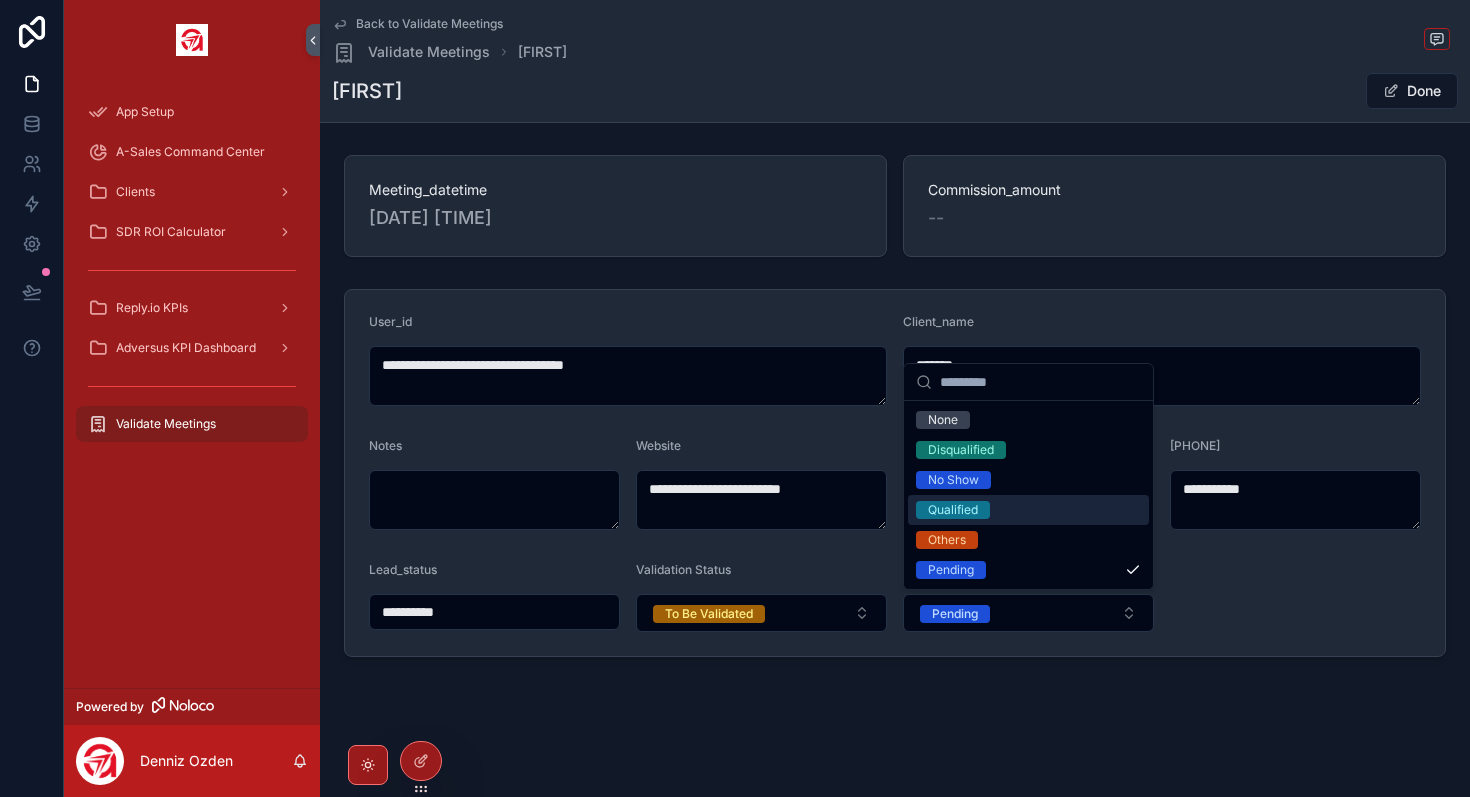 click on "Qualified" at bounding box center (1028, 510) 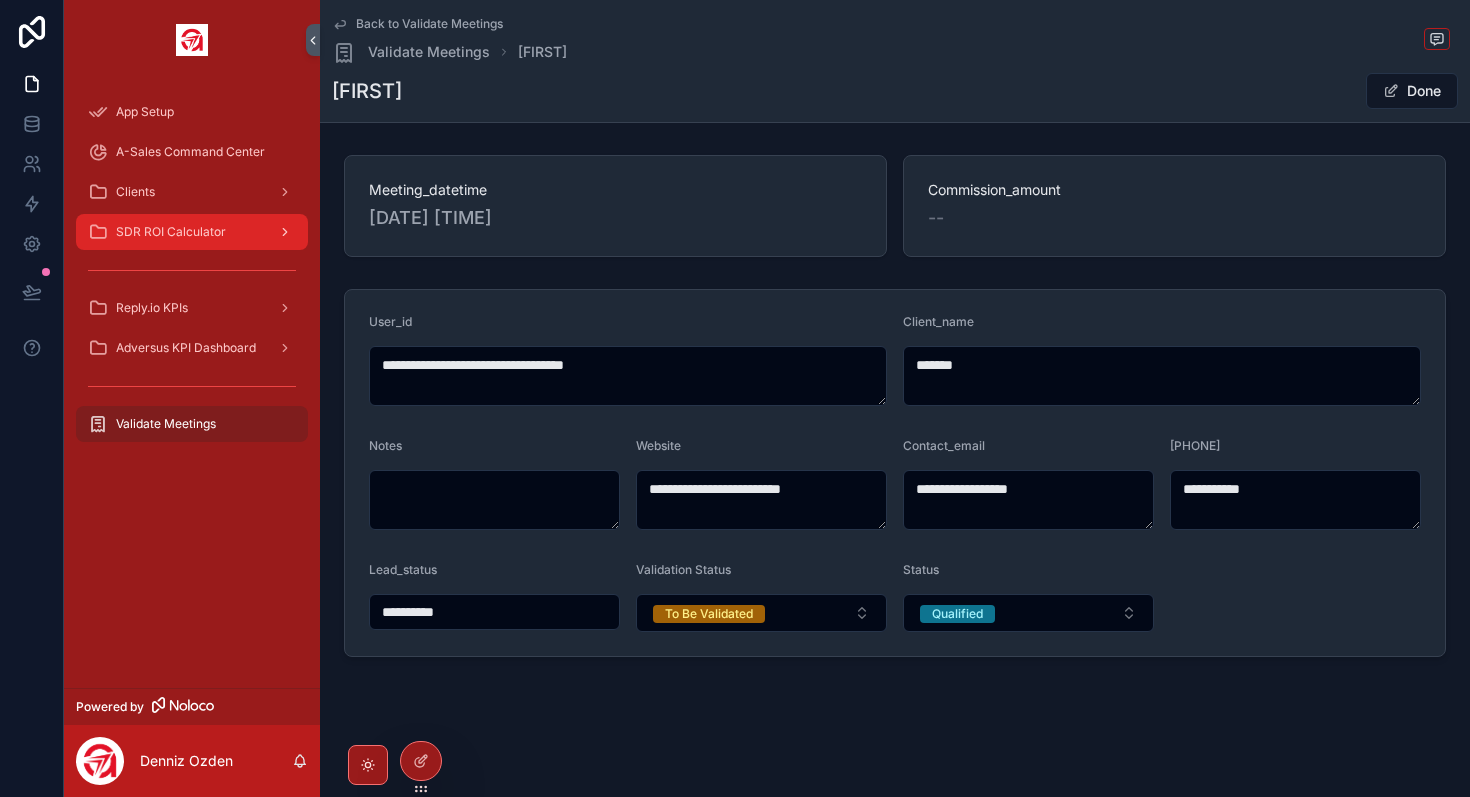 click on "SDR ROI Calculator" at bounding box center (171, 232) 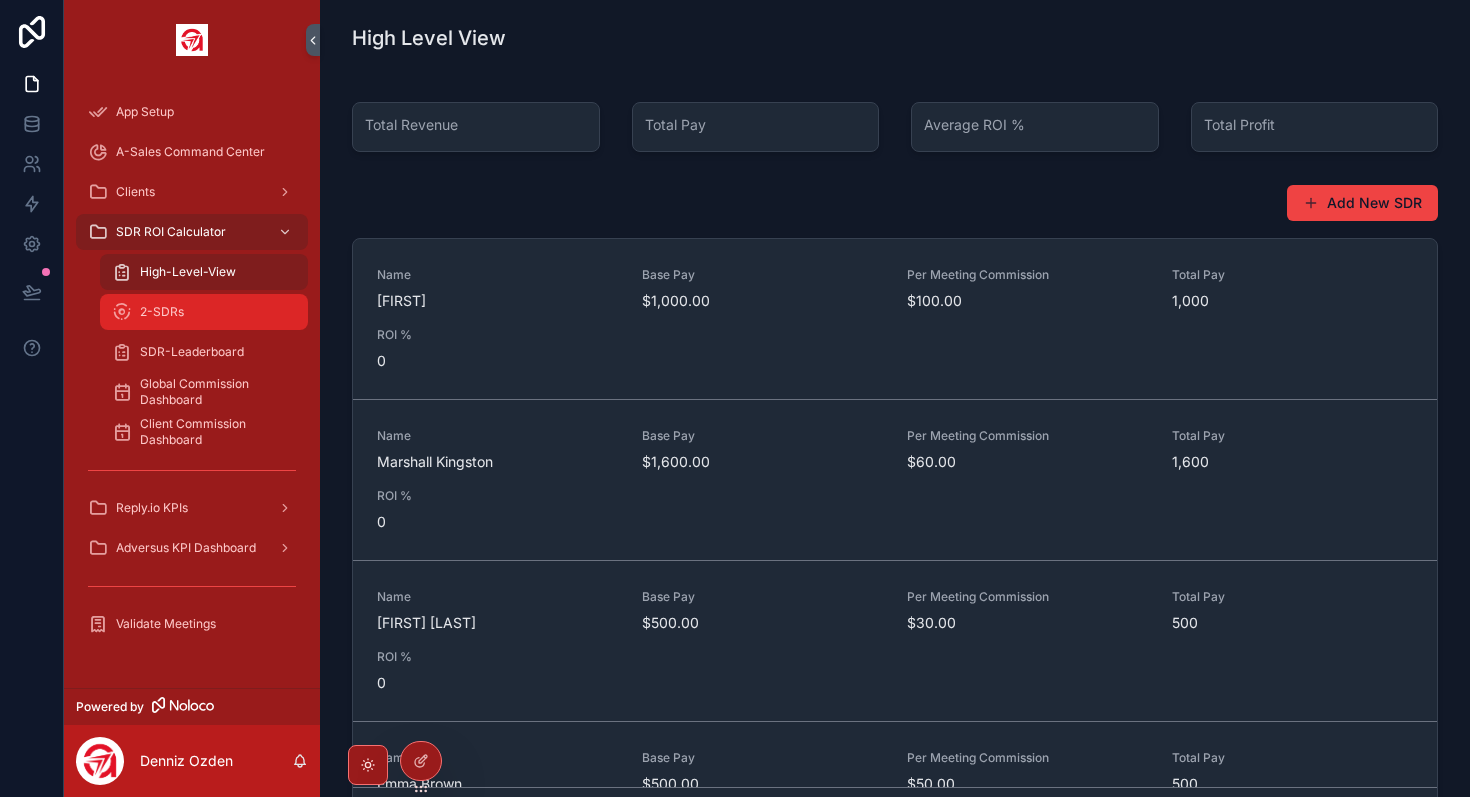 click on "2-SDRs" at bounding box center (204, 312) 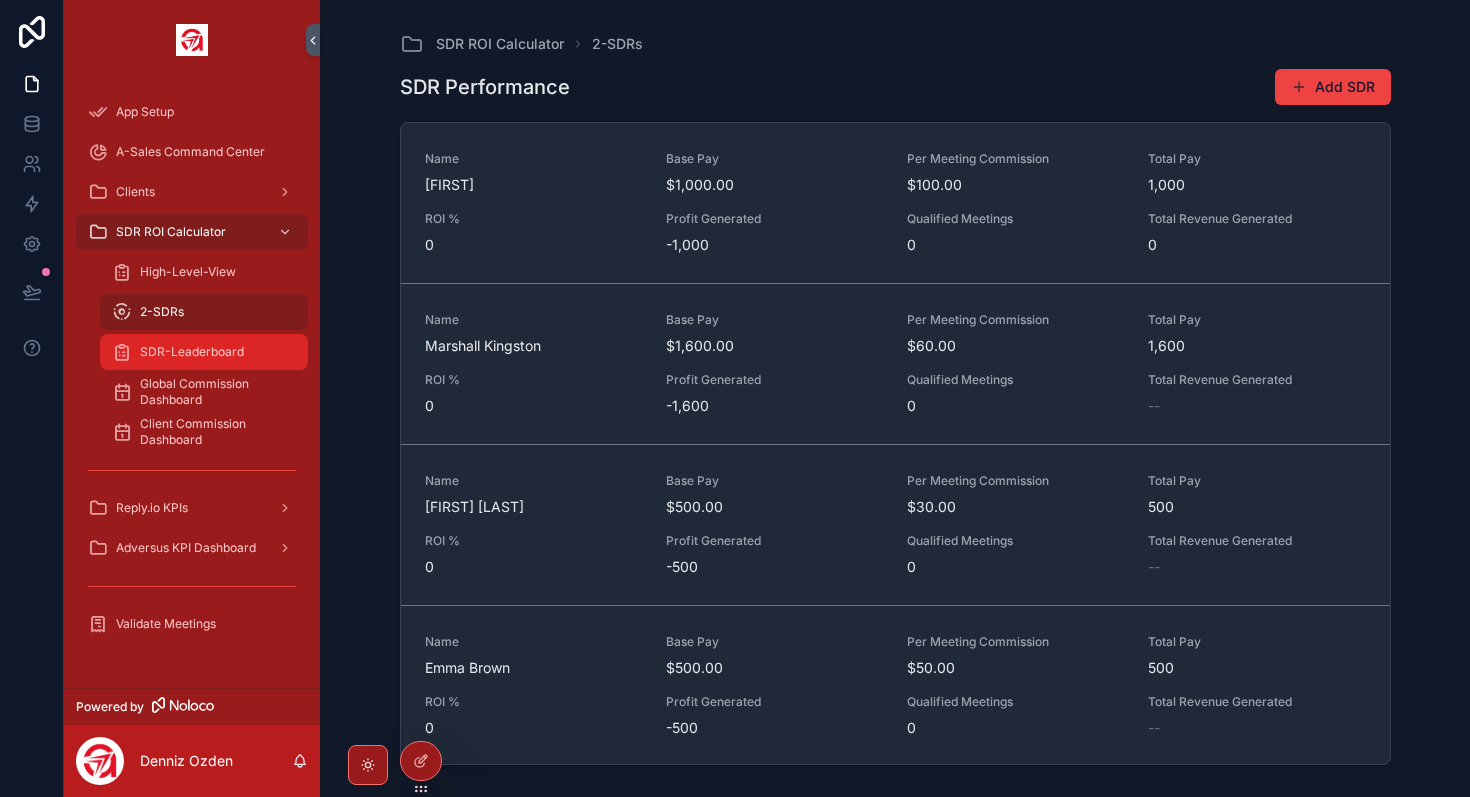 click on "SDR-Leaderboard" at bounding box center (204, 352) 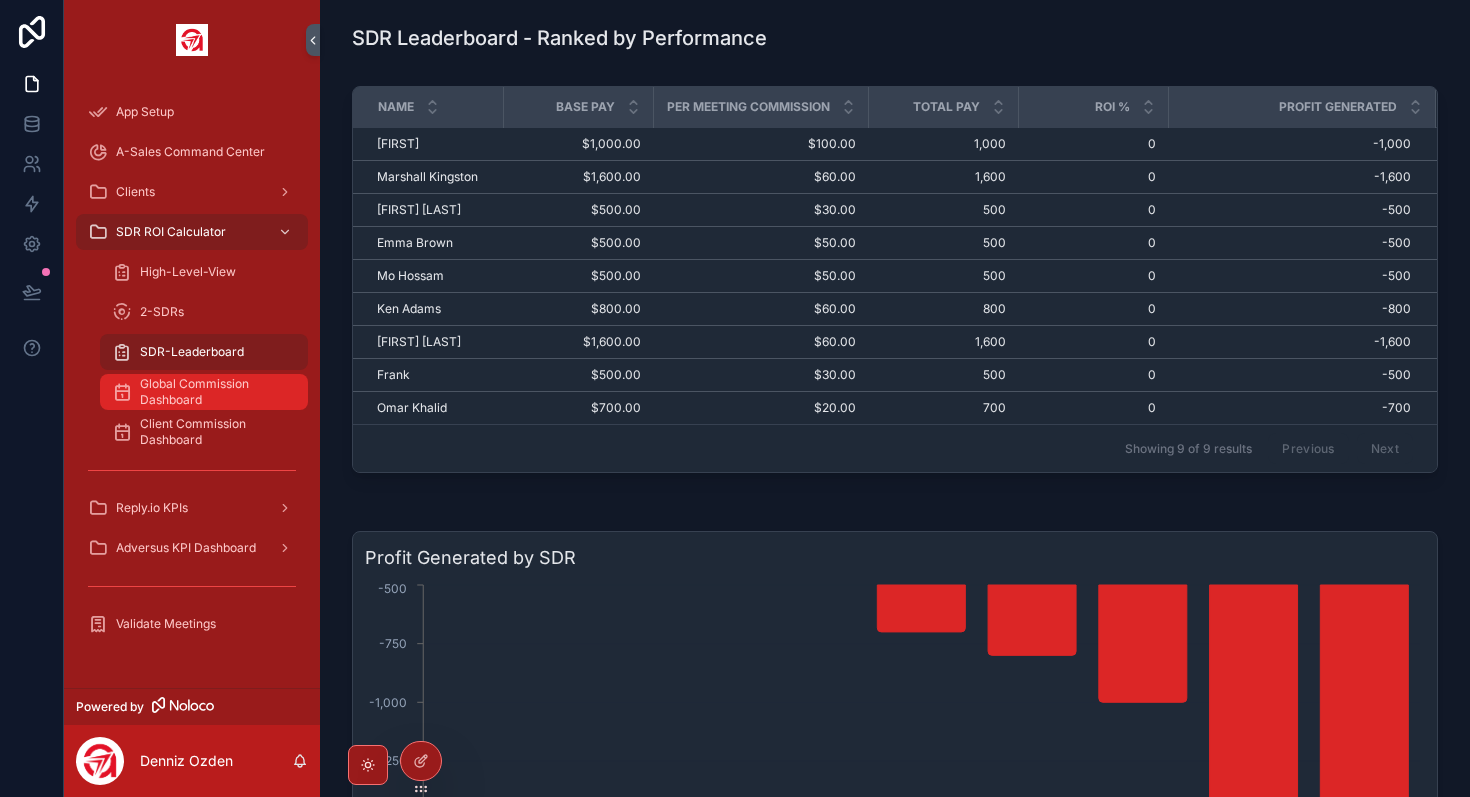 click on "Global Commission Dashboard" at bounding box center (214, 392) 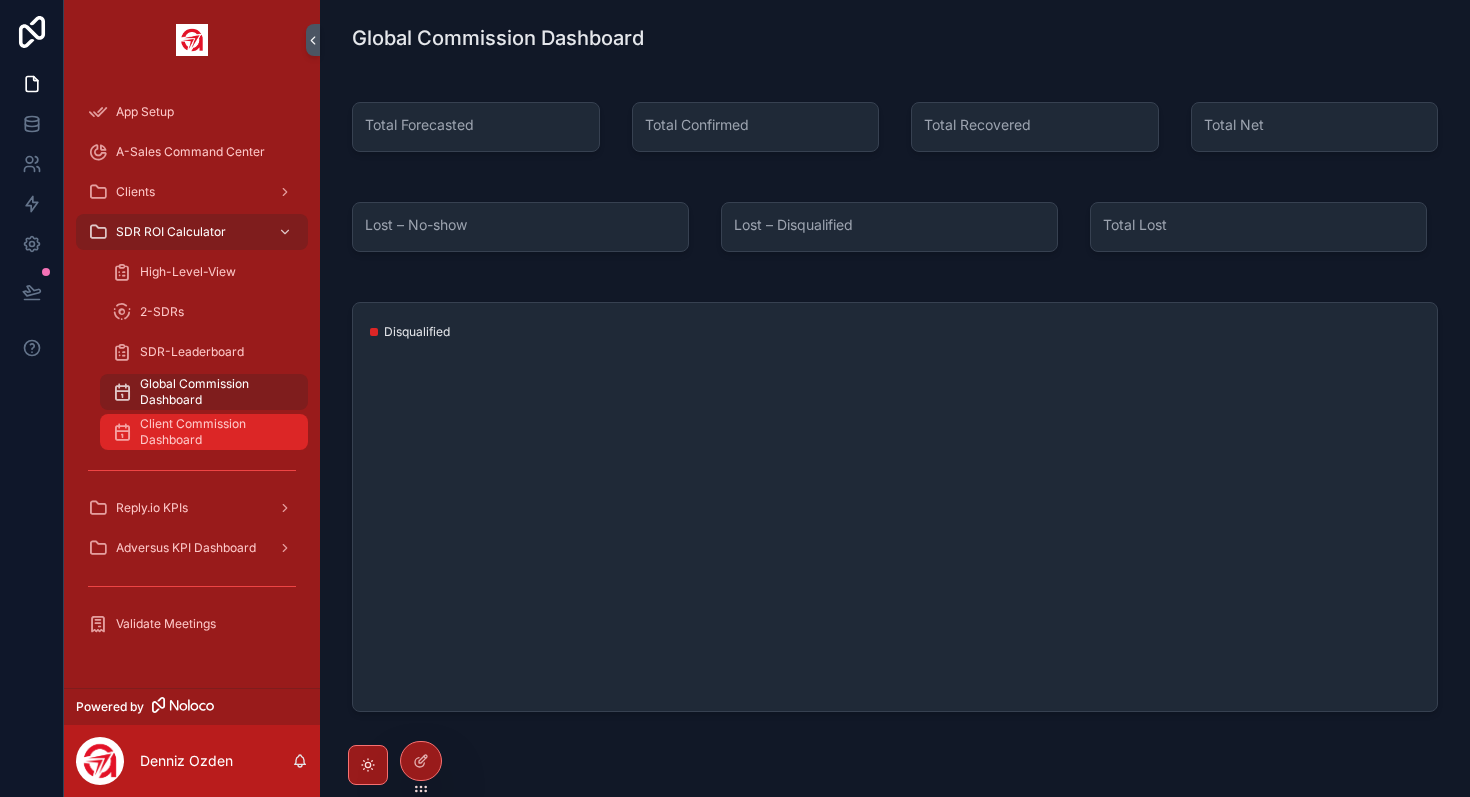 click on "Client Commission Dashboard" at bounding box center (214, 432) 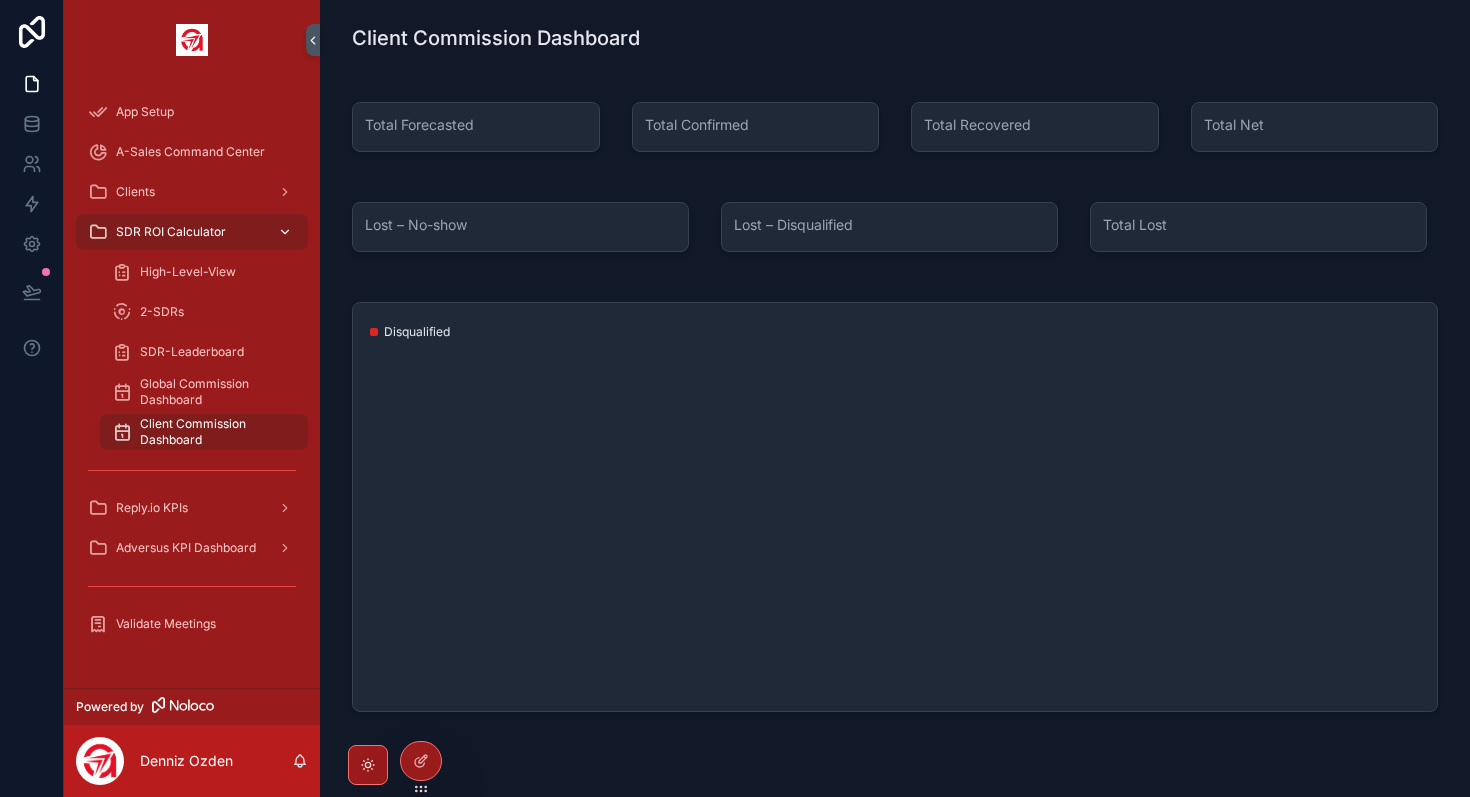 click on "SDR ROI Calculator" at bounding box center (171, 232) 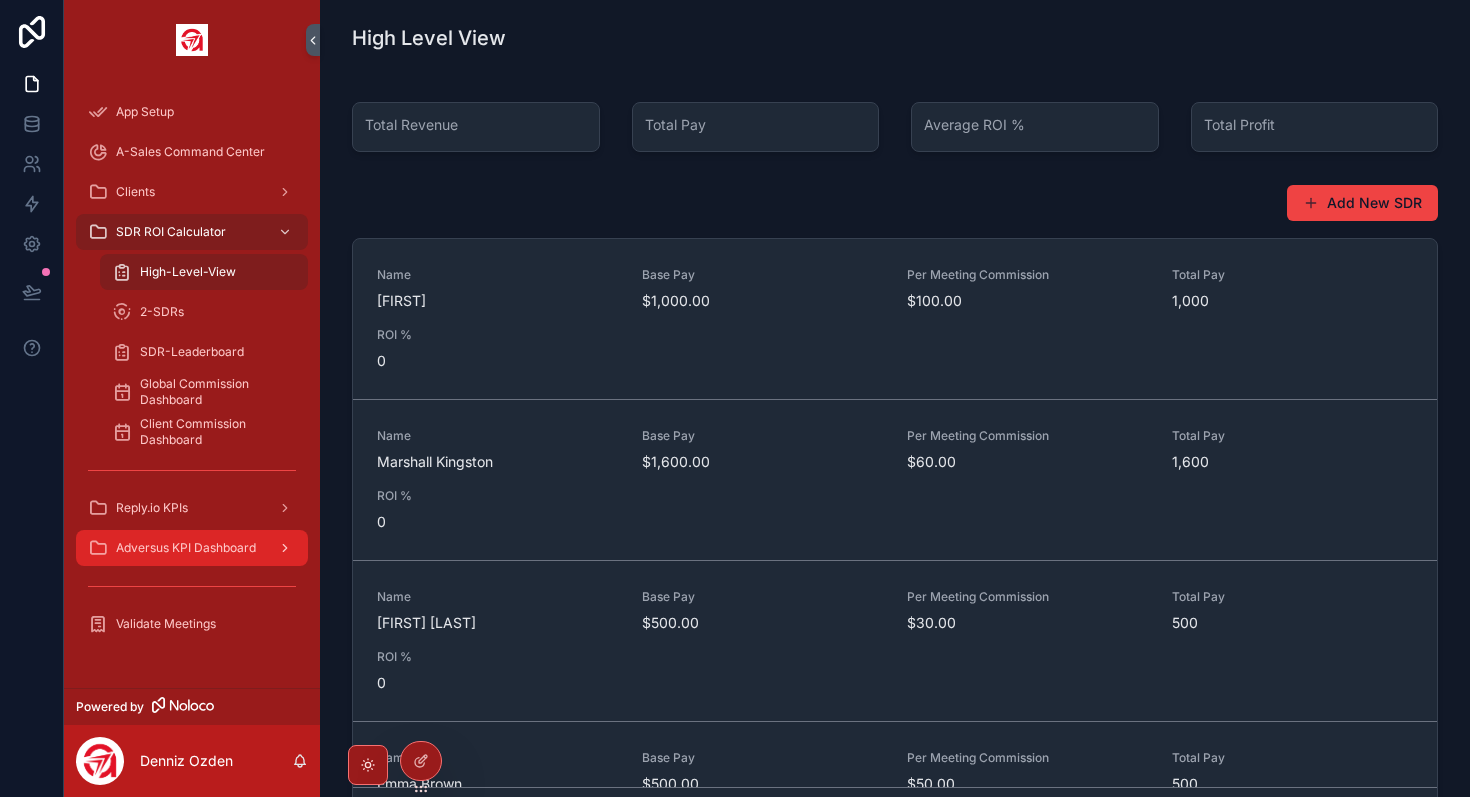 click on "Adversus KPI Dashboard" at bounding box center (186, 548) 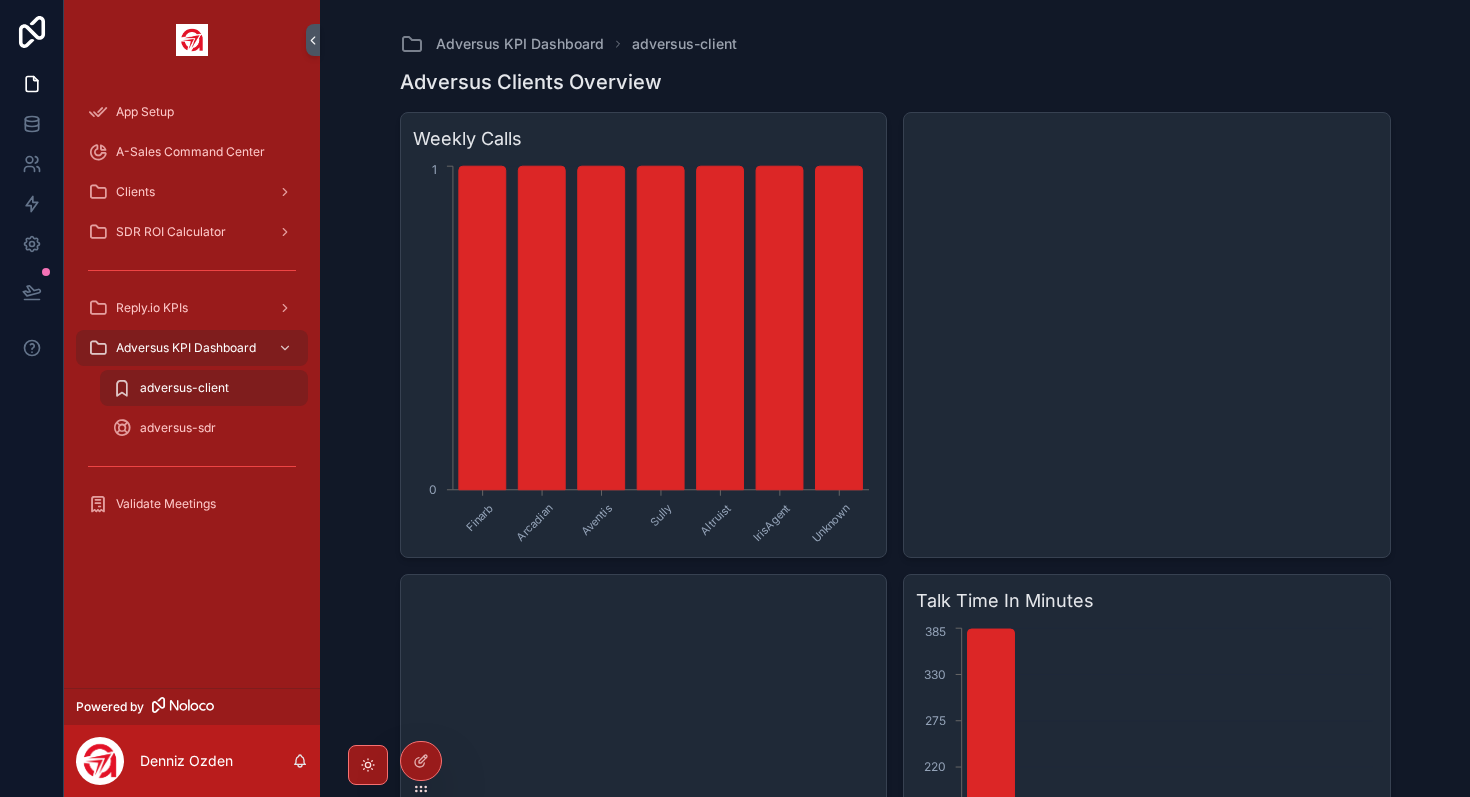 click on "adversus-client" at bounding box center [204, 388] 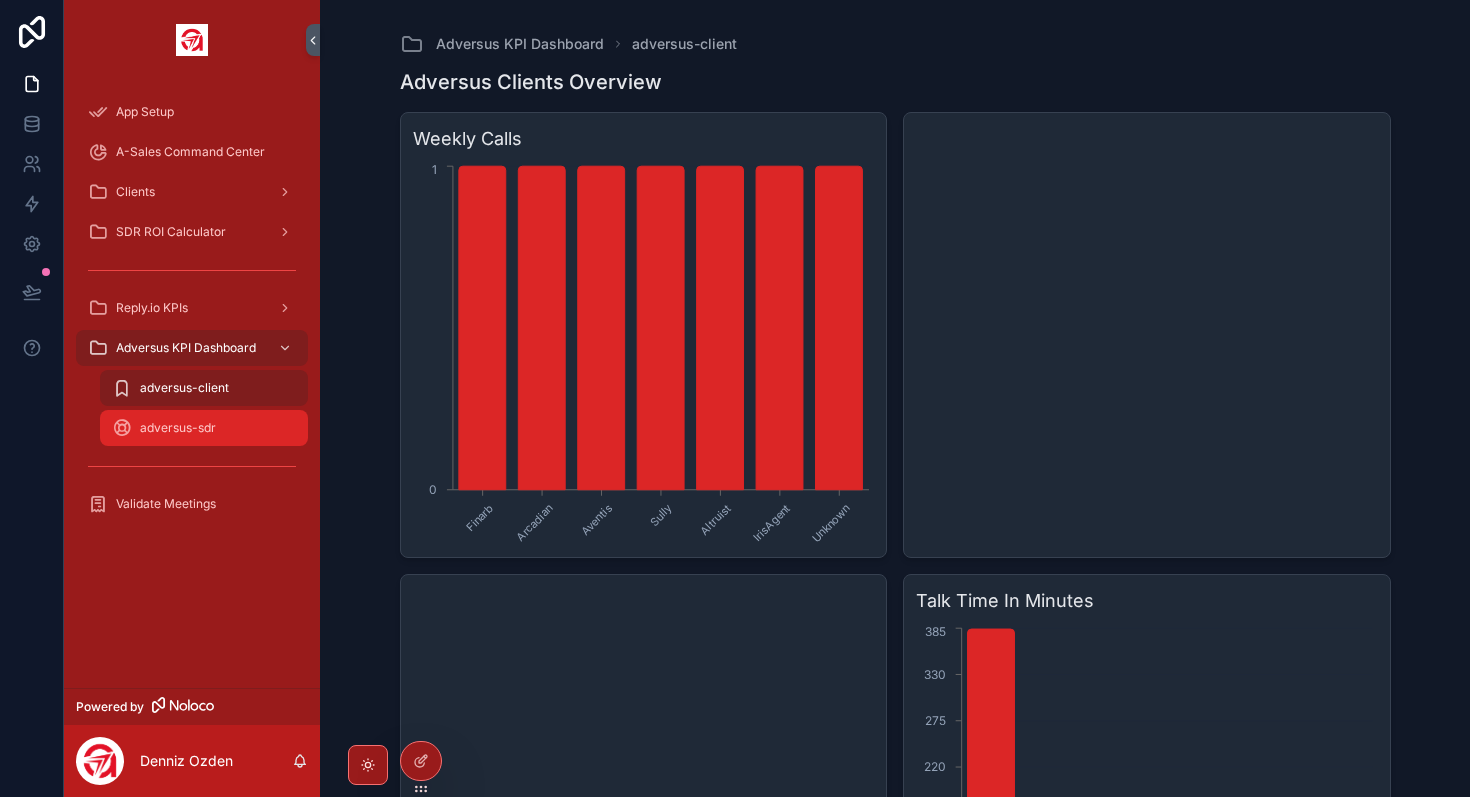 click on "adversus-sdr" at bounding box center [178, 428] 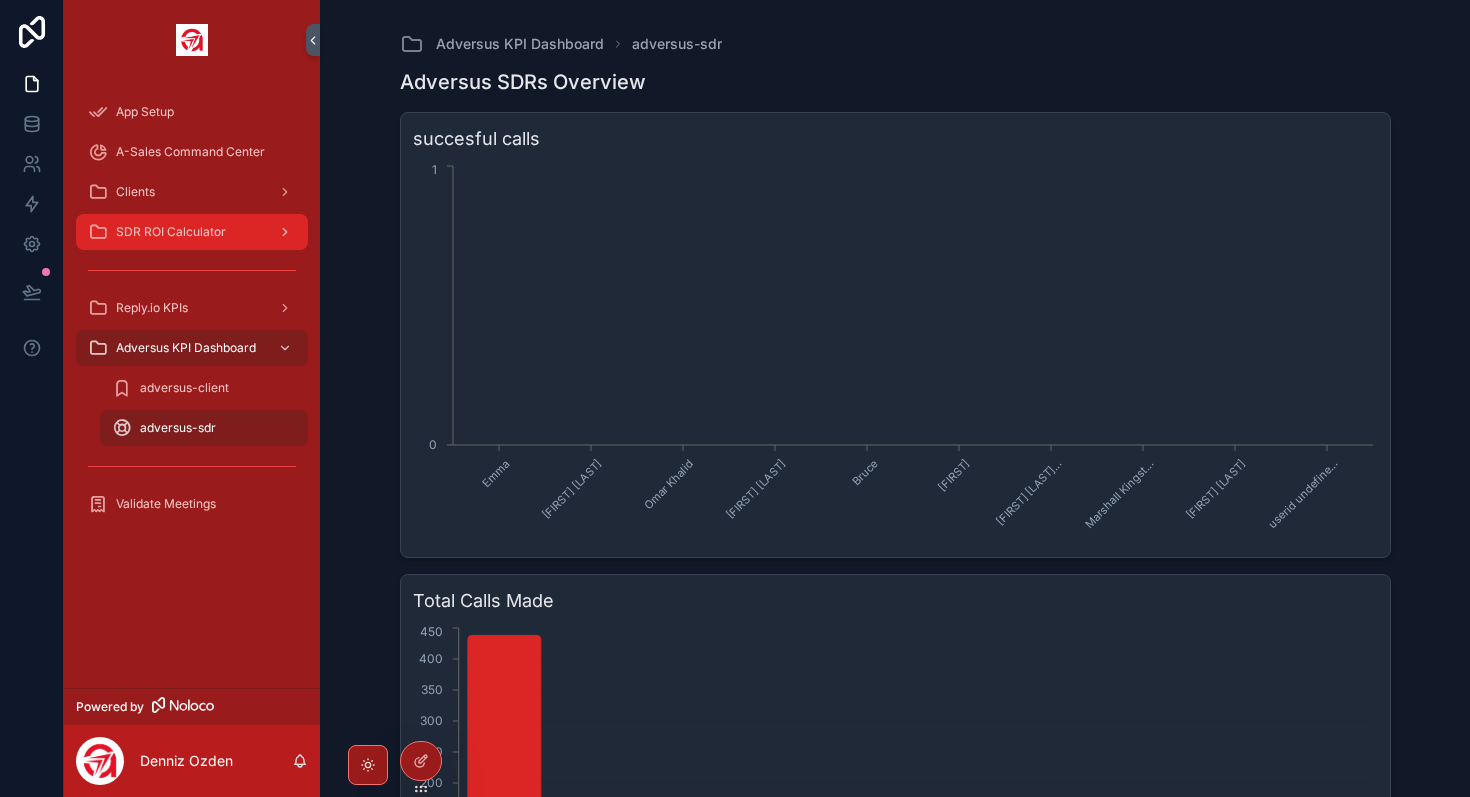 click on "SDR ROI Calculator" at bounding box center [192, 232] 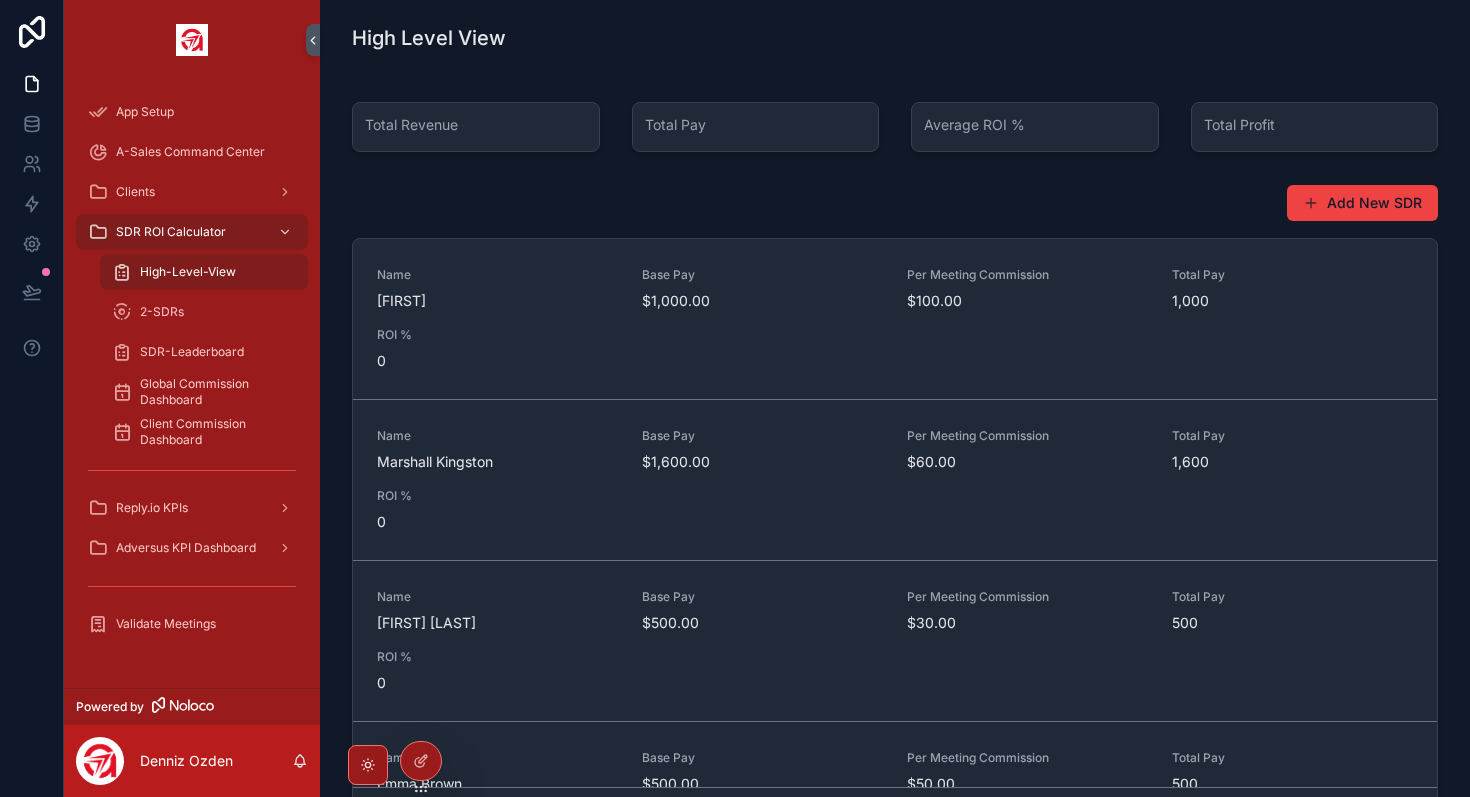 click on "High-Level-View" at bounding box center [204, 272] 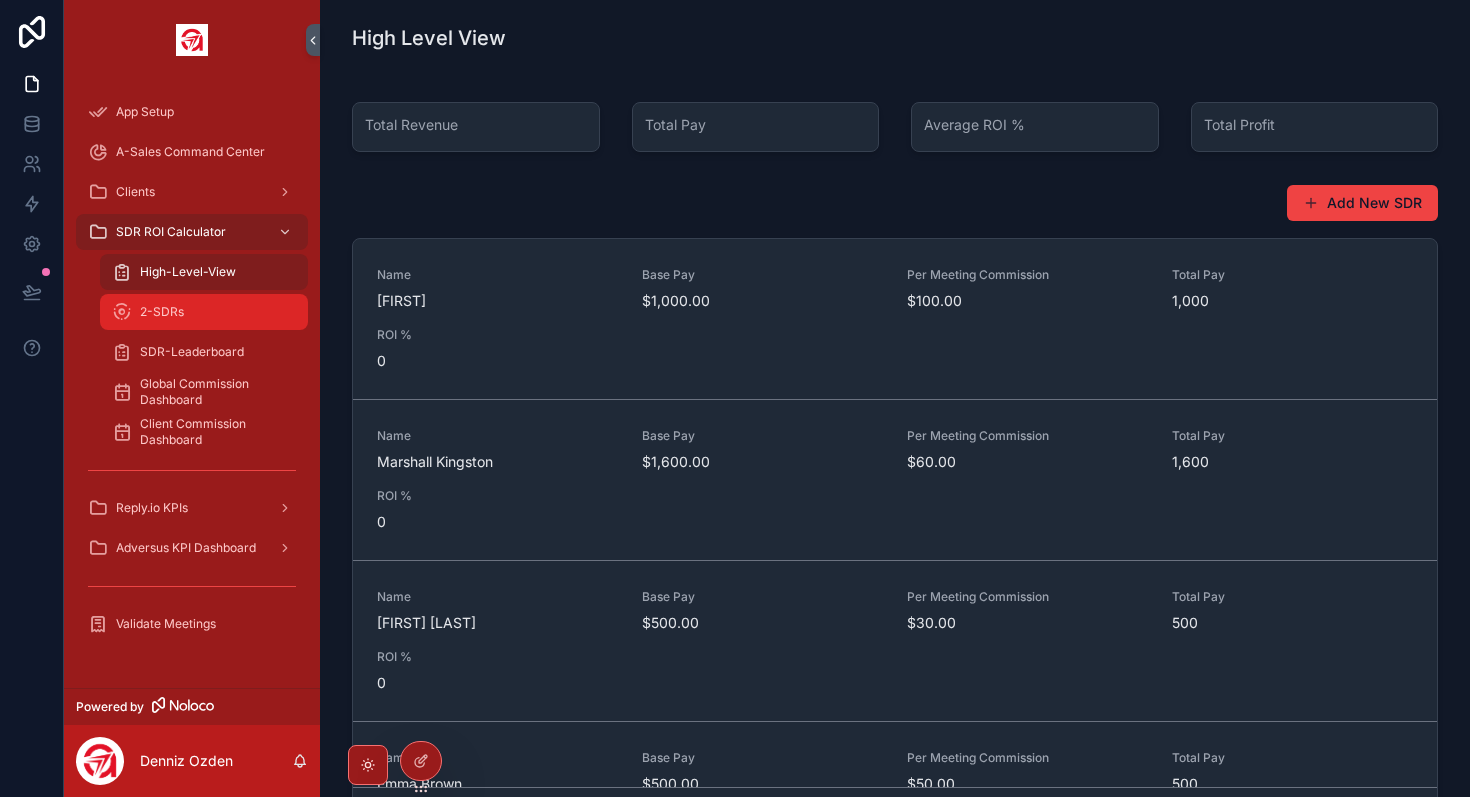 click on "2-SDRs" at bounding box center (162, 312) 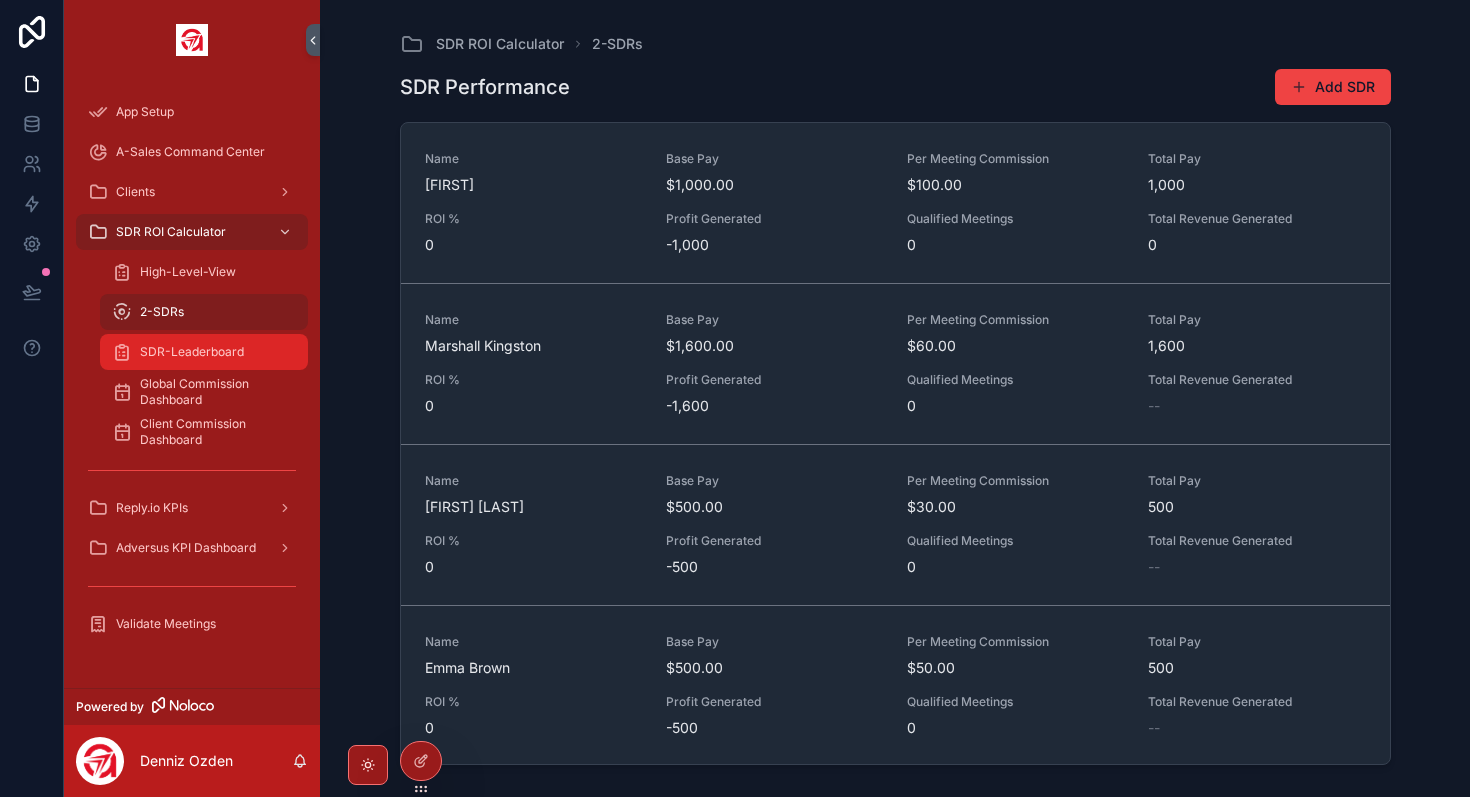 click on "SDR-Leaderboard" at bounding box center (192, 352) 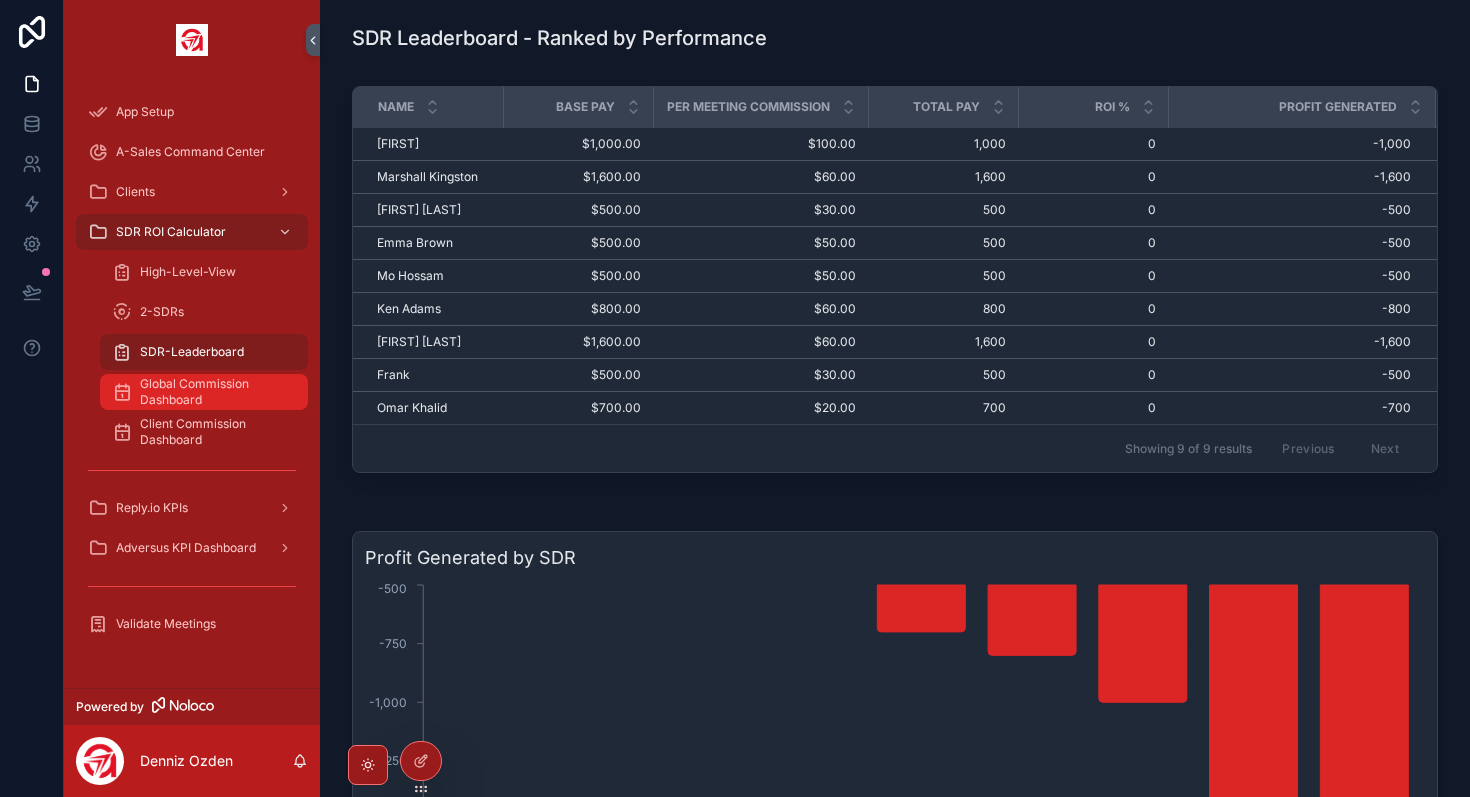 click on "Global Commission Dashboard" at bounding box center (214, 392) 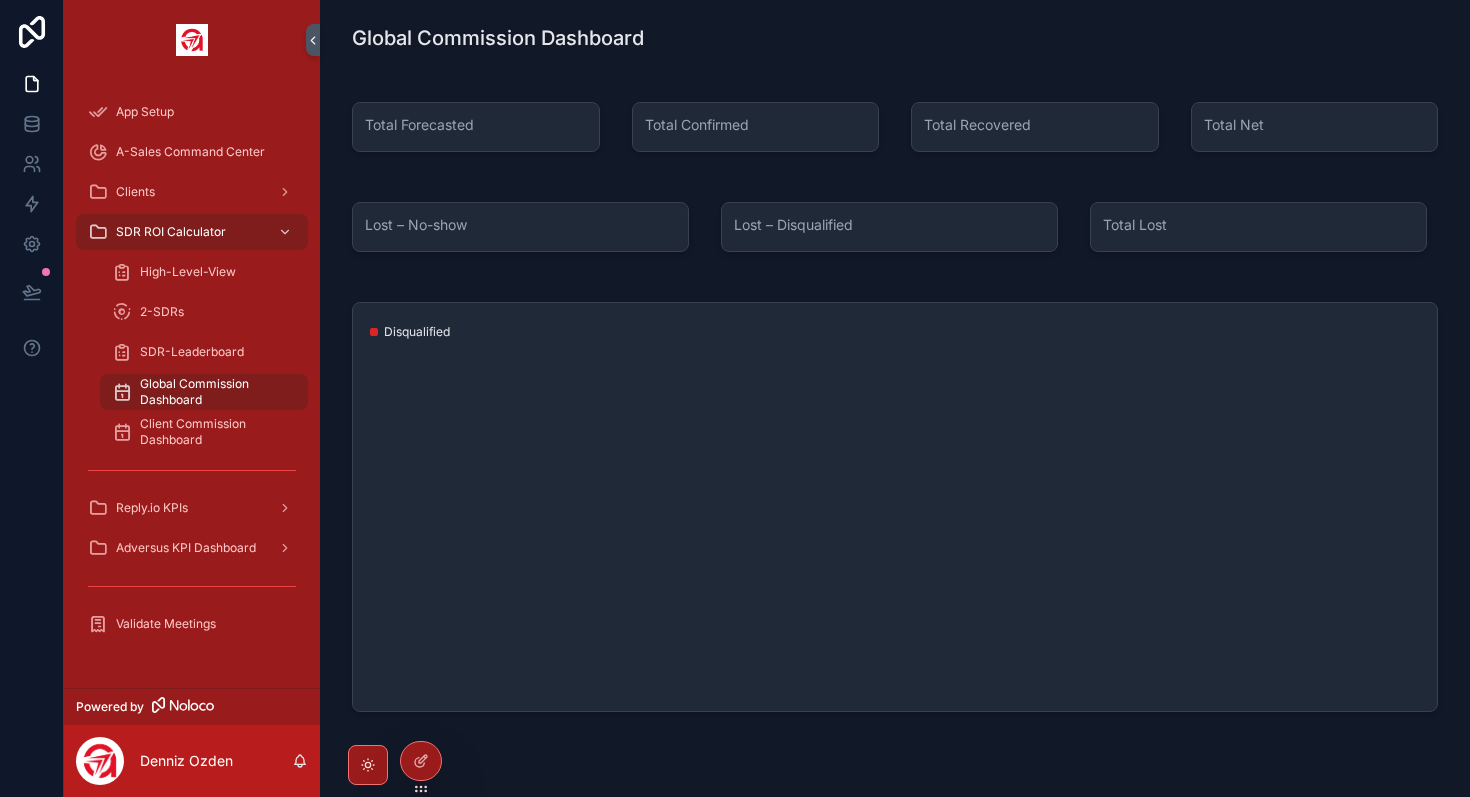 click on "Client Commission Dashboard" at bounding box center [204, 432] 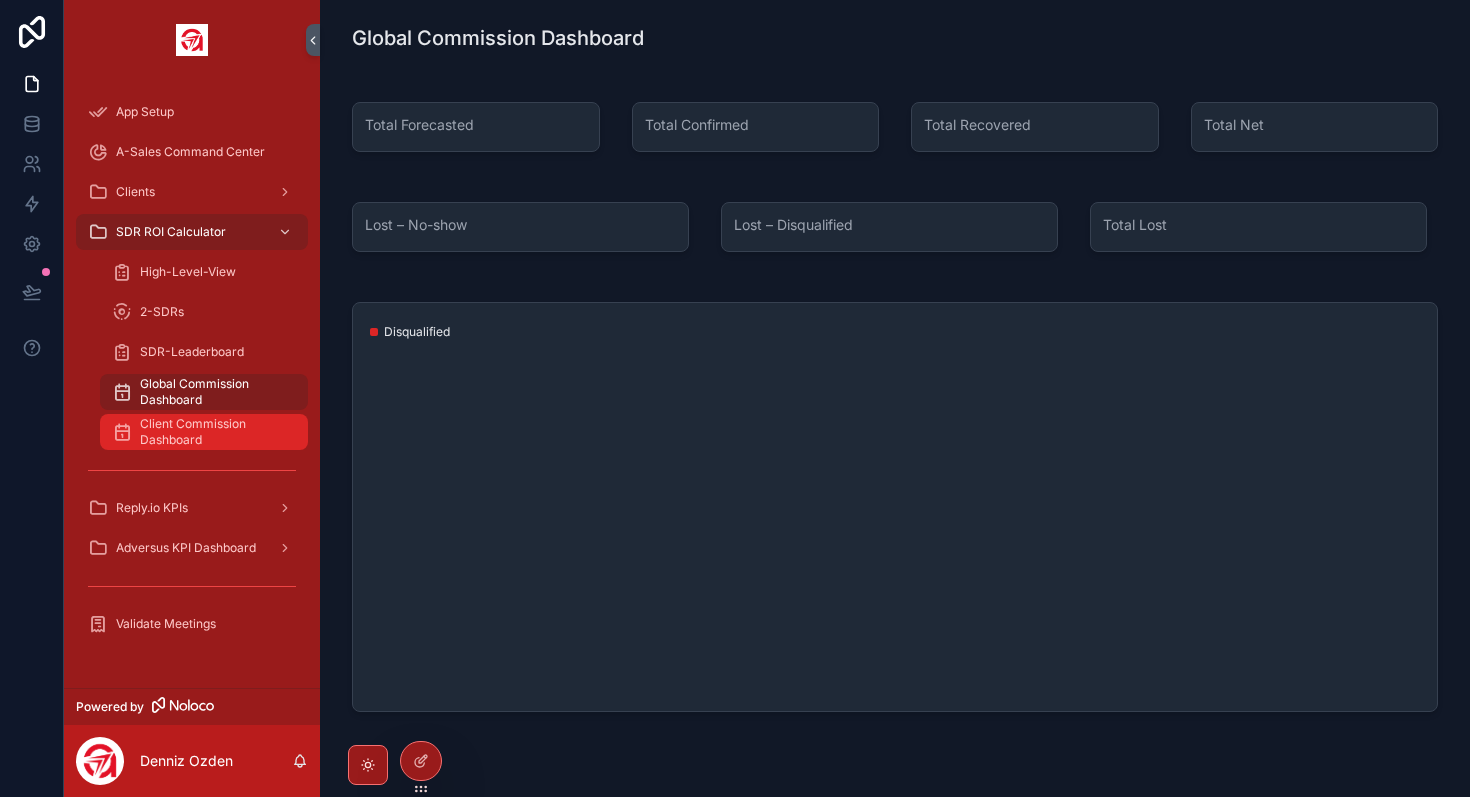 click on "Client Commission Dashboard" at bounding box center (214, 432) 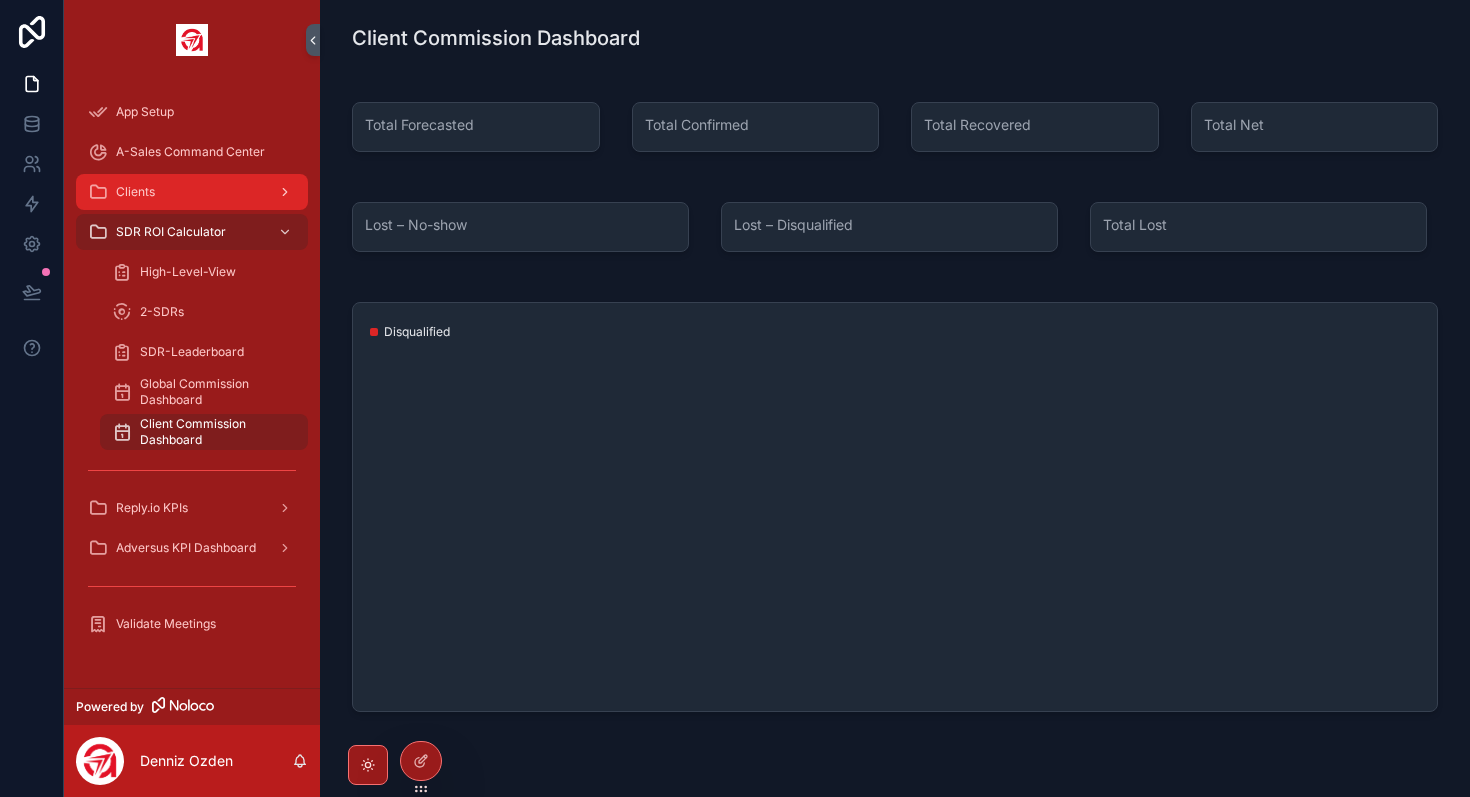 click on "Clients" at bounding box center [192, 192] 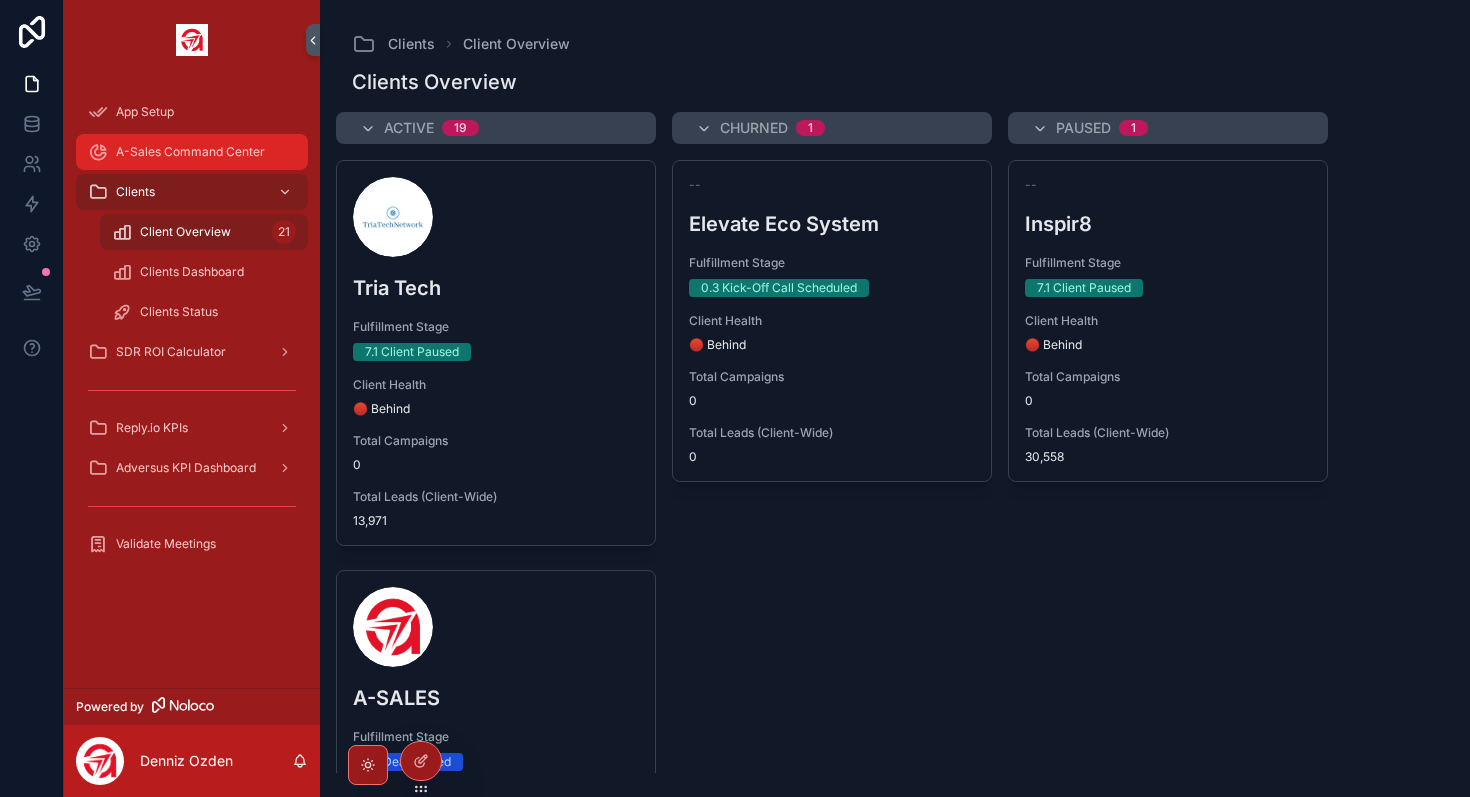 click on "A-Sales Command Center" at bounding box center [190, 152] 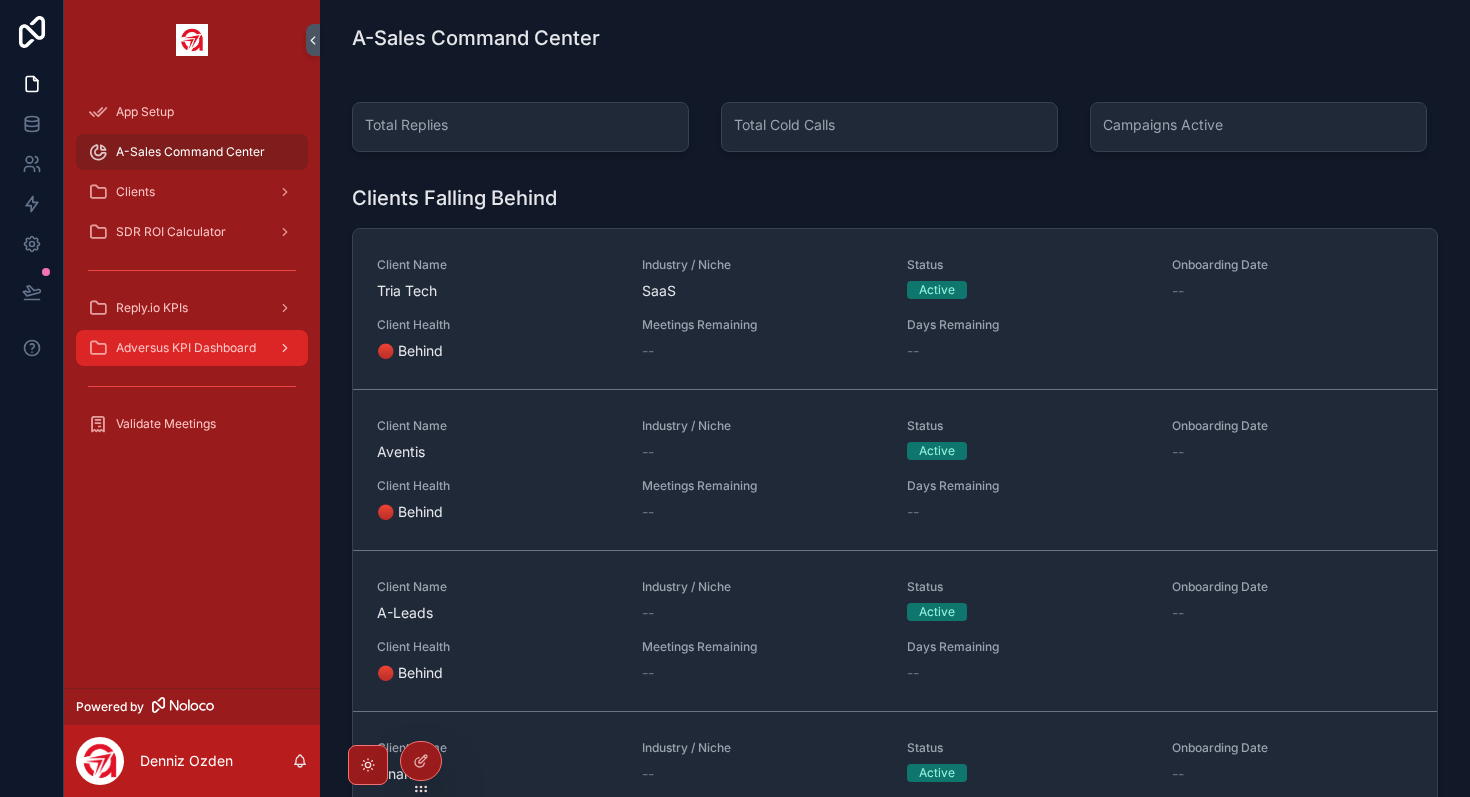 click on "Adversus KPI Dashboard" at bounding box center [186, 348] 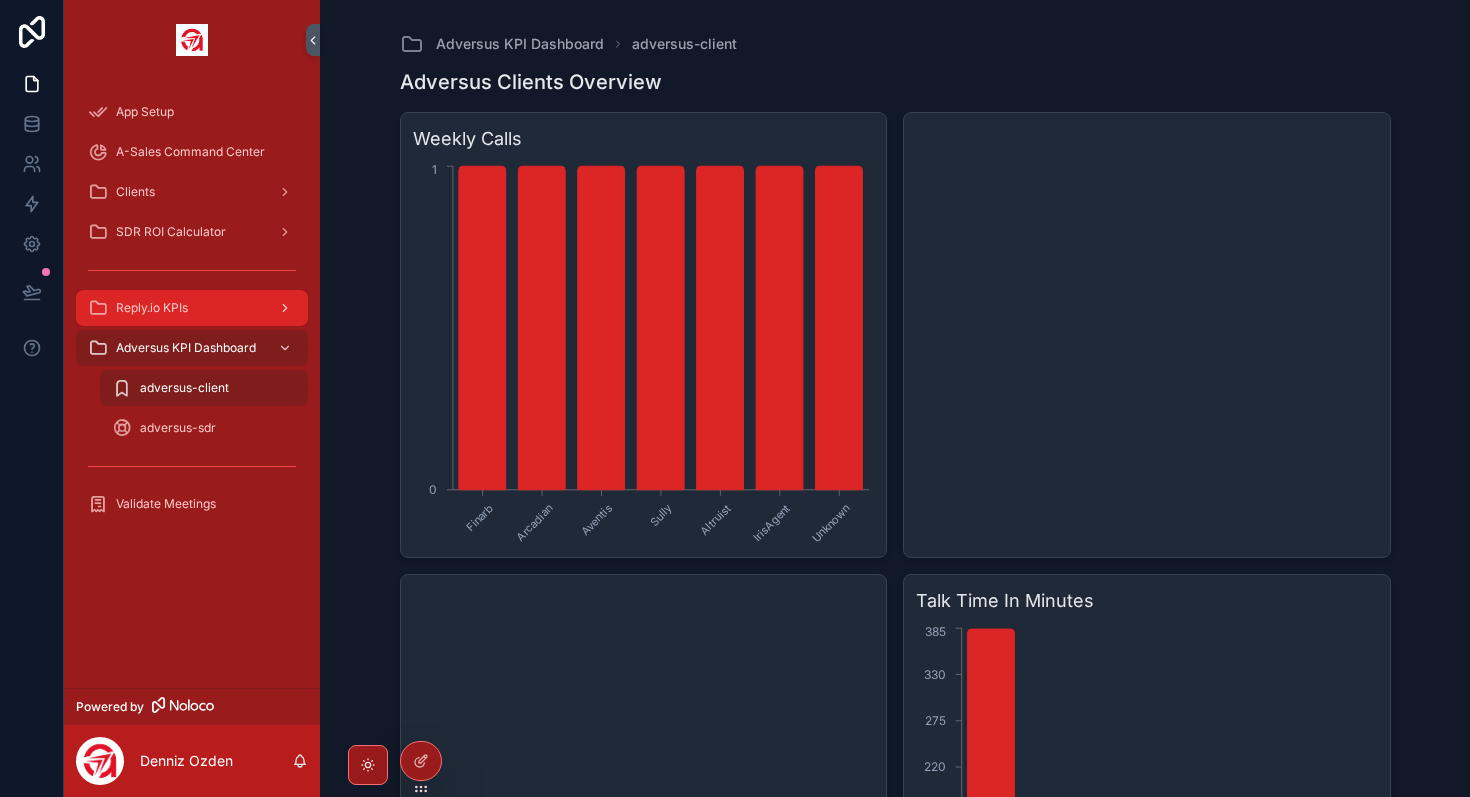 click on "Reply.io KPIs" at bounding box center [152, 308] 